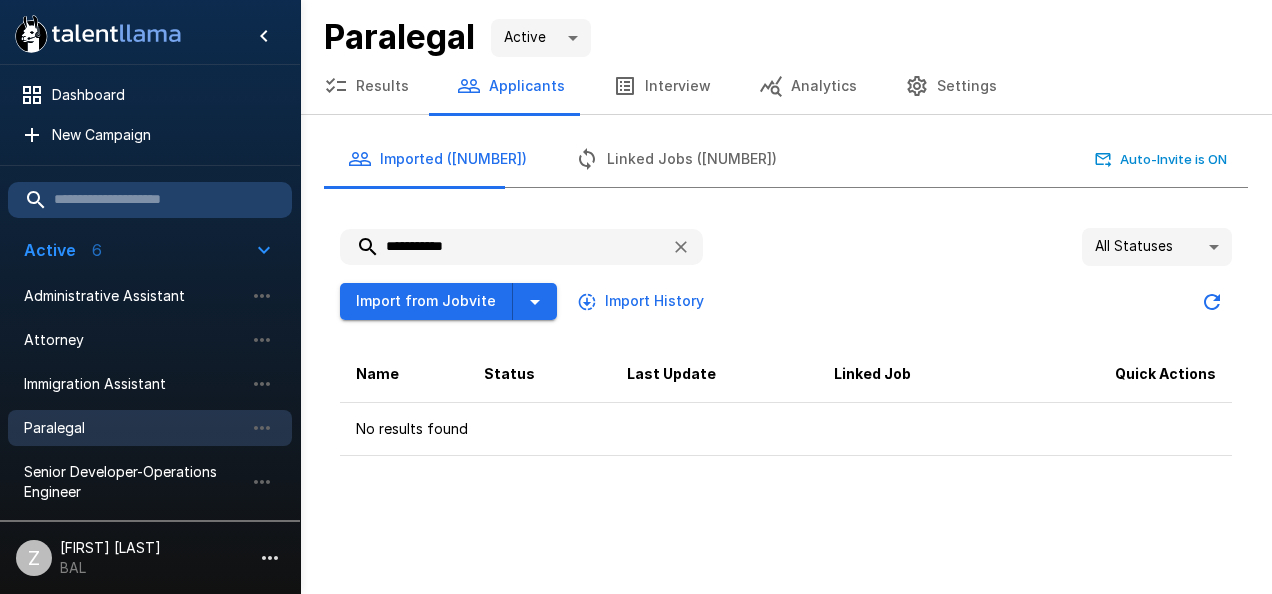 scroll, scrollTop: 0, scrollLeft: 0, axis: both 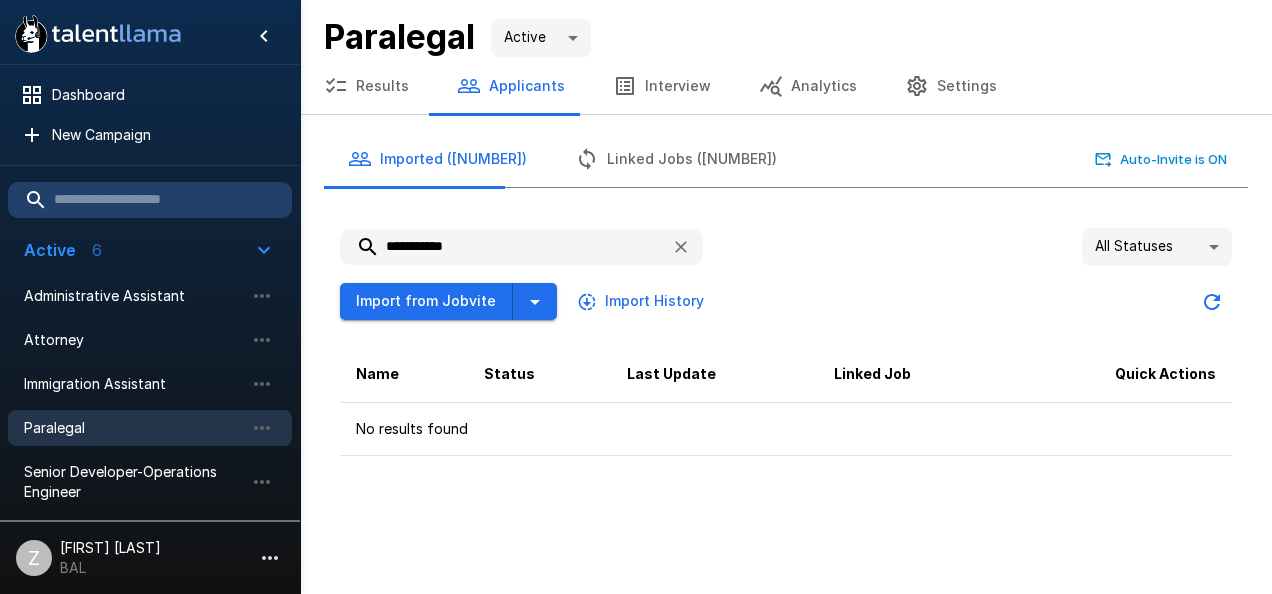 click on "**********" at bounding box center (497, 247) 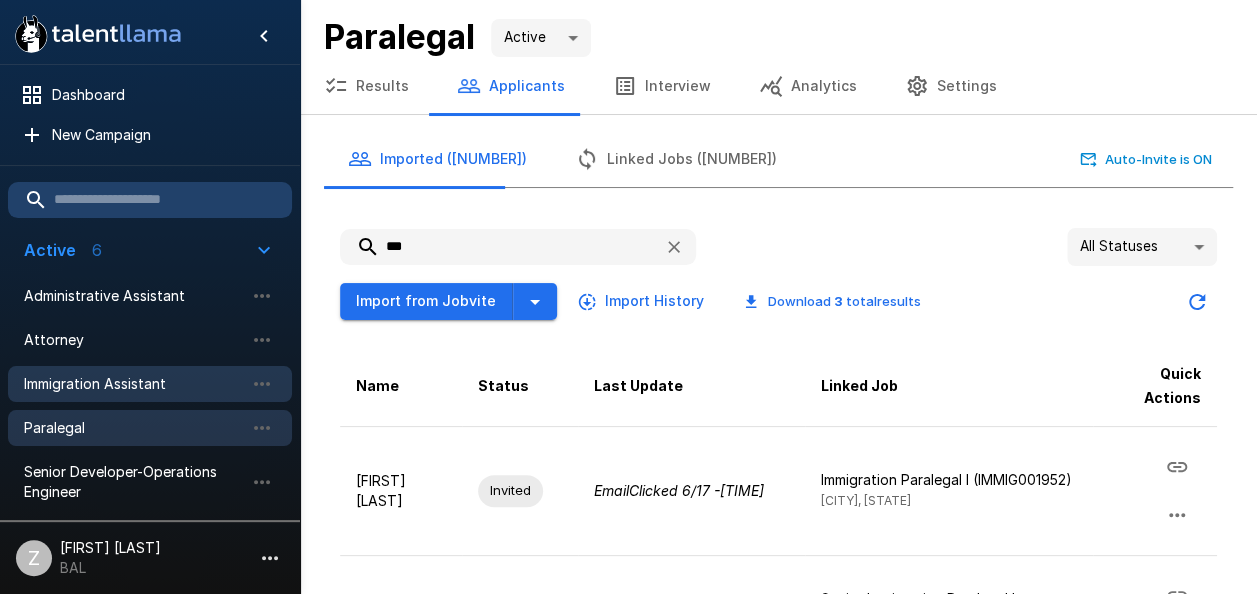 type on "***" 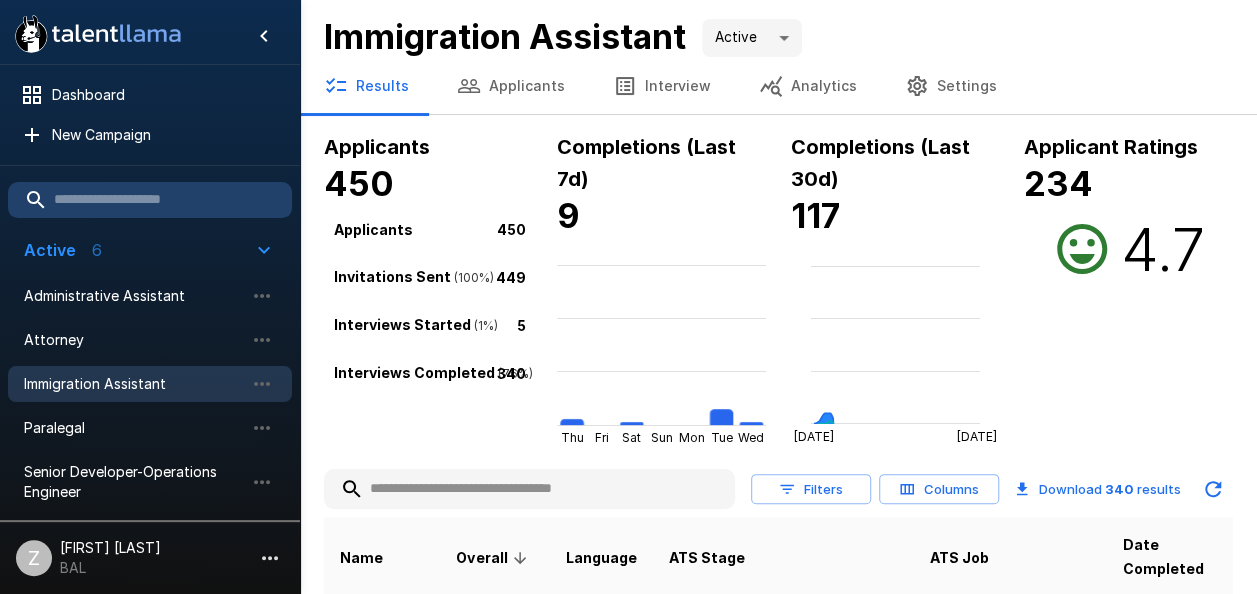 click on "Applicants" at bounding box center [511, 86] 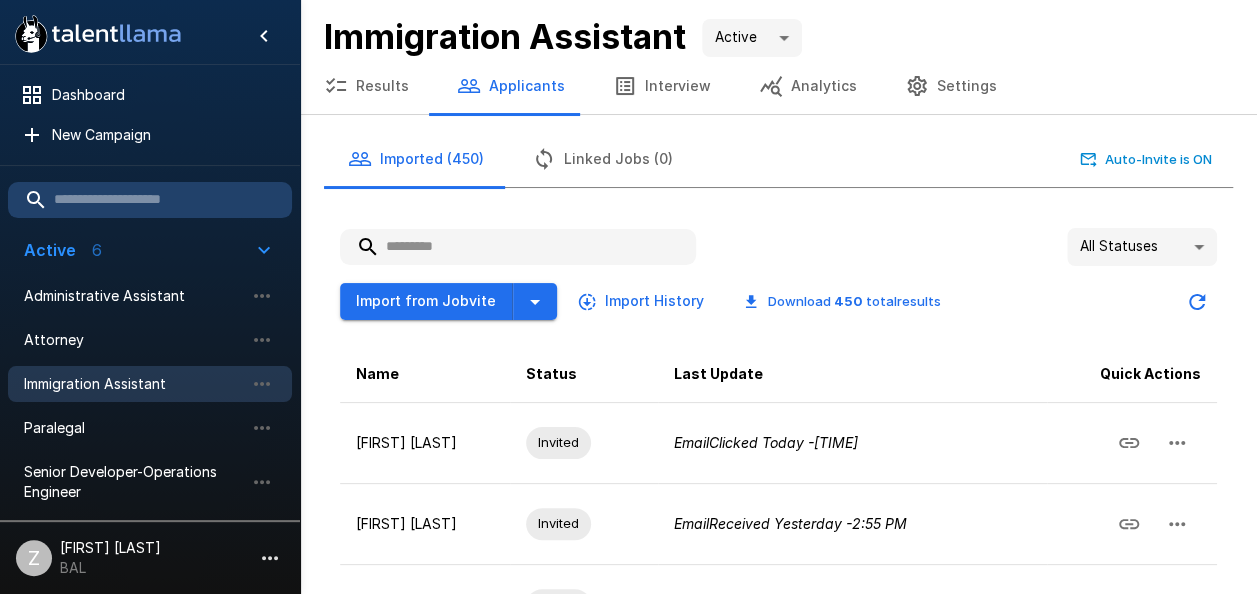 click at bounding box center (518, 247) 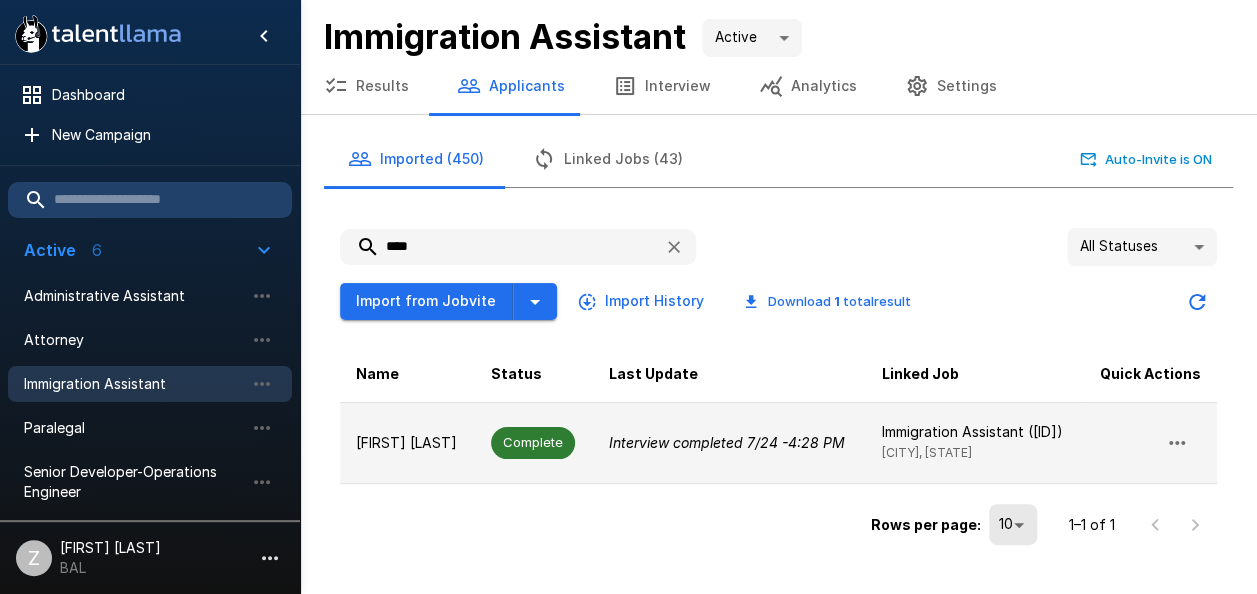 type on "***" 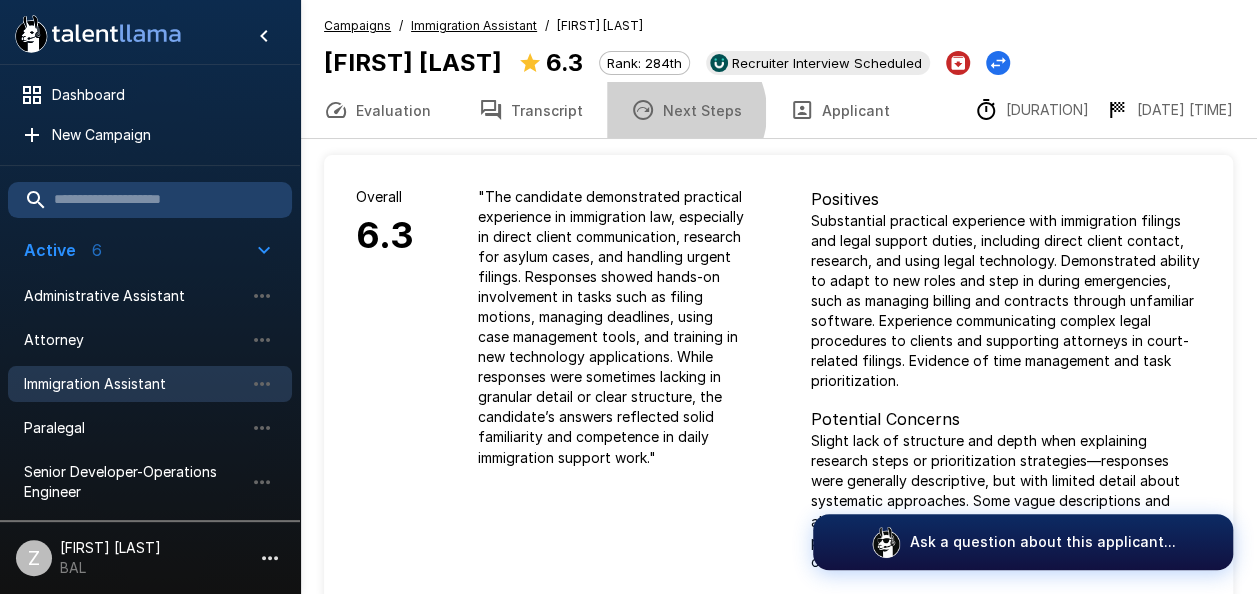 click on "Next Steps" at bounding box center (686, 110) 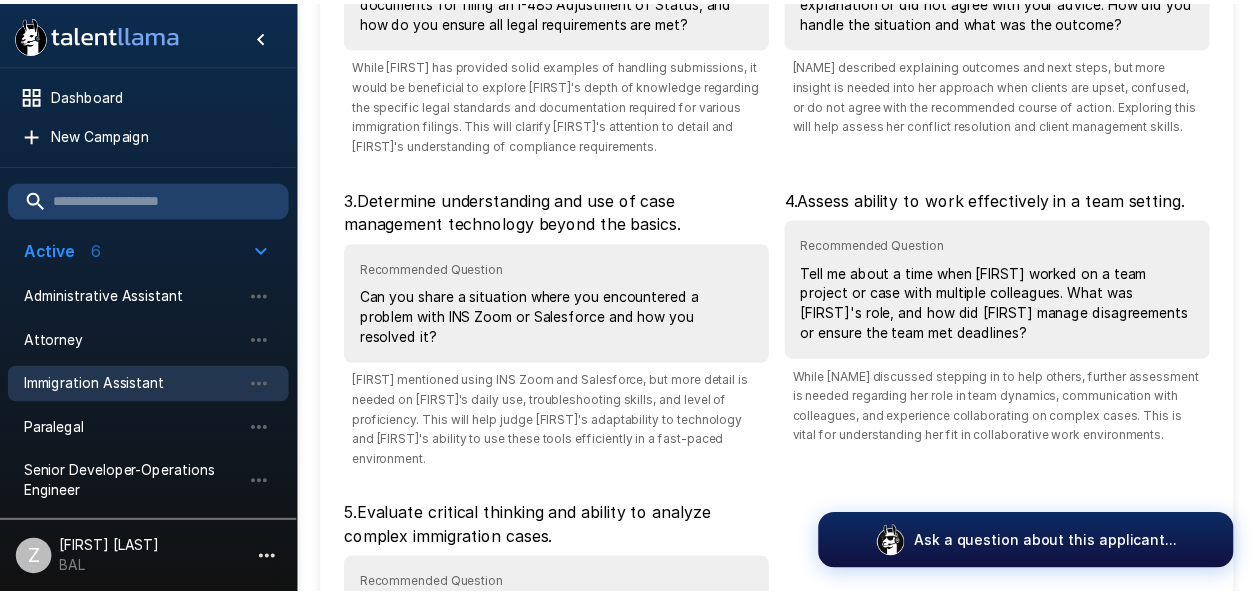 scroll, scrollTop: 664, scrollLeft: 0, axis: vertical 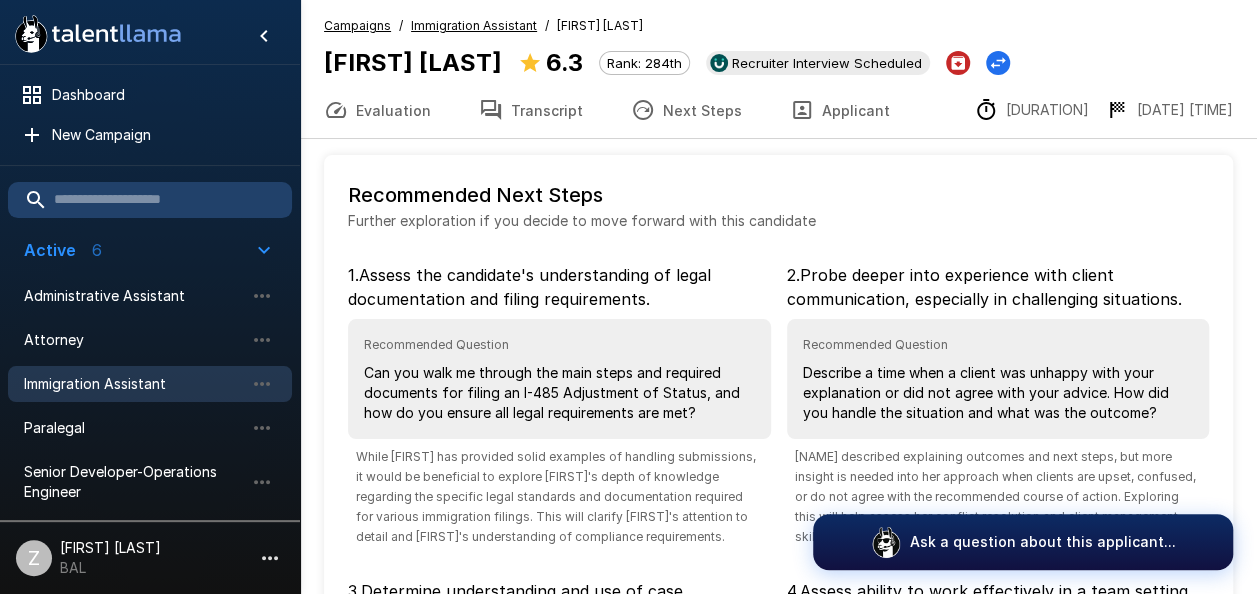 click on "Transcript" at bounding box center [531, 110] 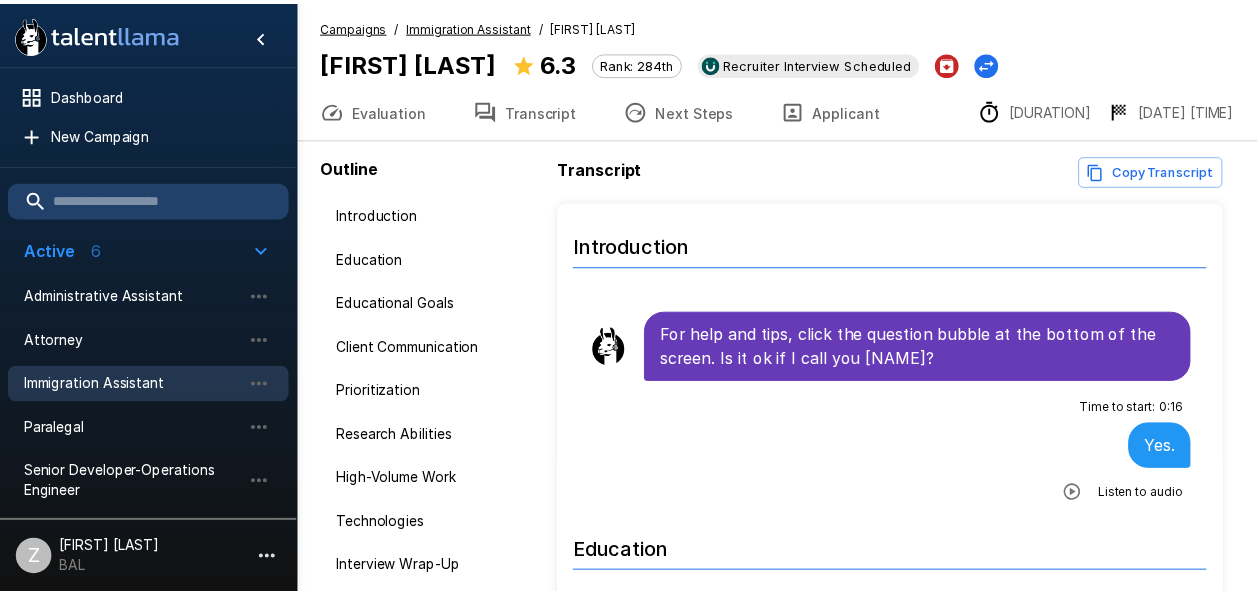 scroll, scrollTop: 130, scrollLeft: 0, axis: vertical 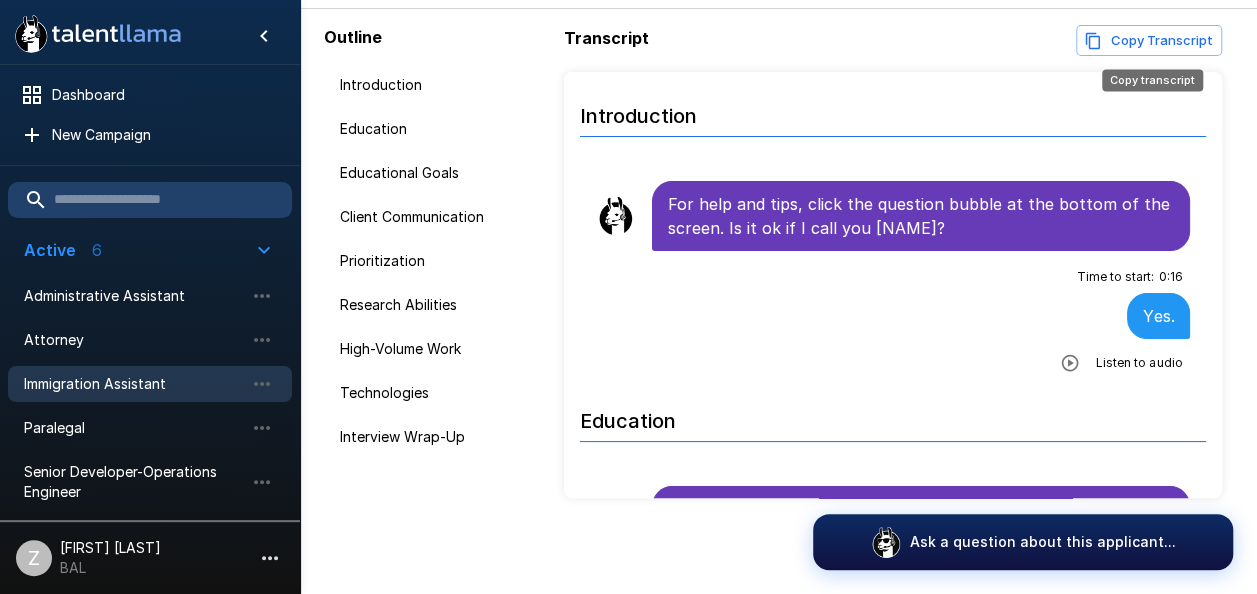 click on "Copy Transcript" at bounding box center [1149, 40] 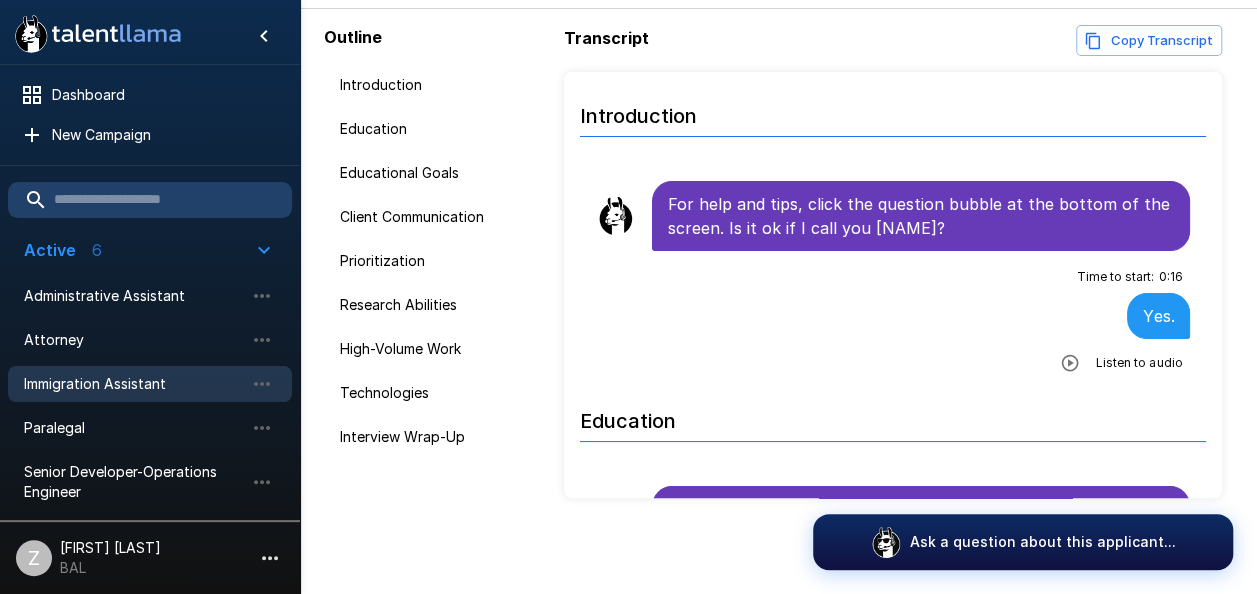 click on "Immigration Assistant" at bounding box center [134, 384] 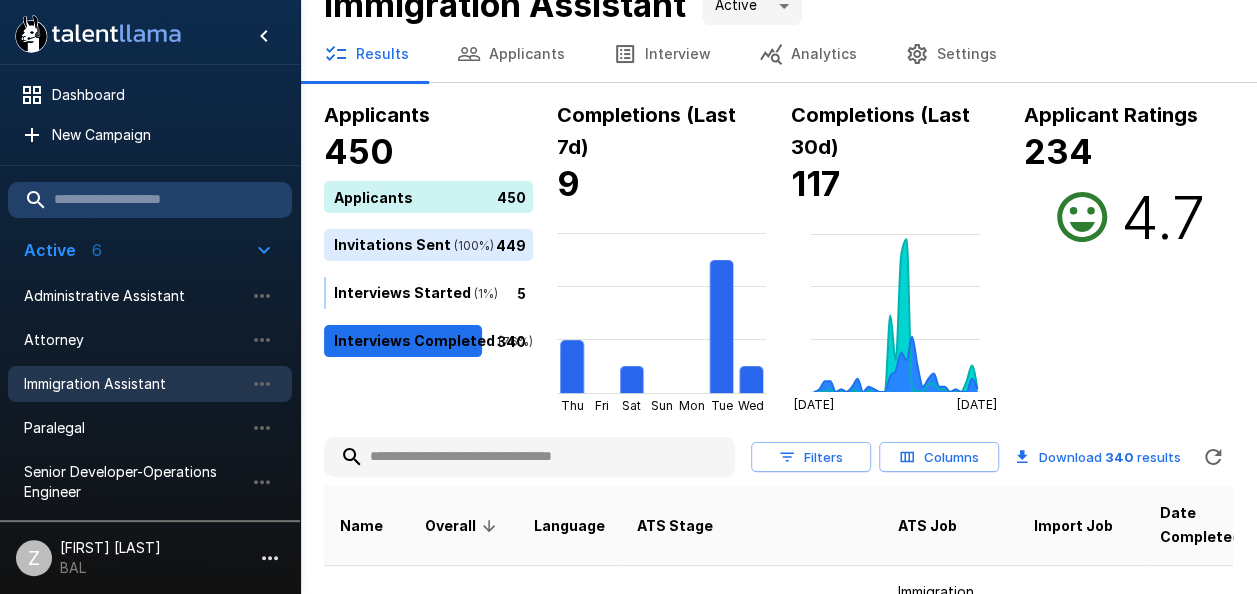 scroll, scrollTop: 0, scrollLeft: 0, axis: both 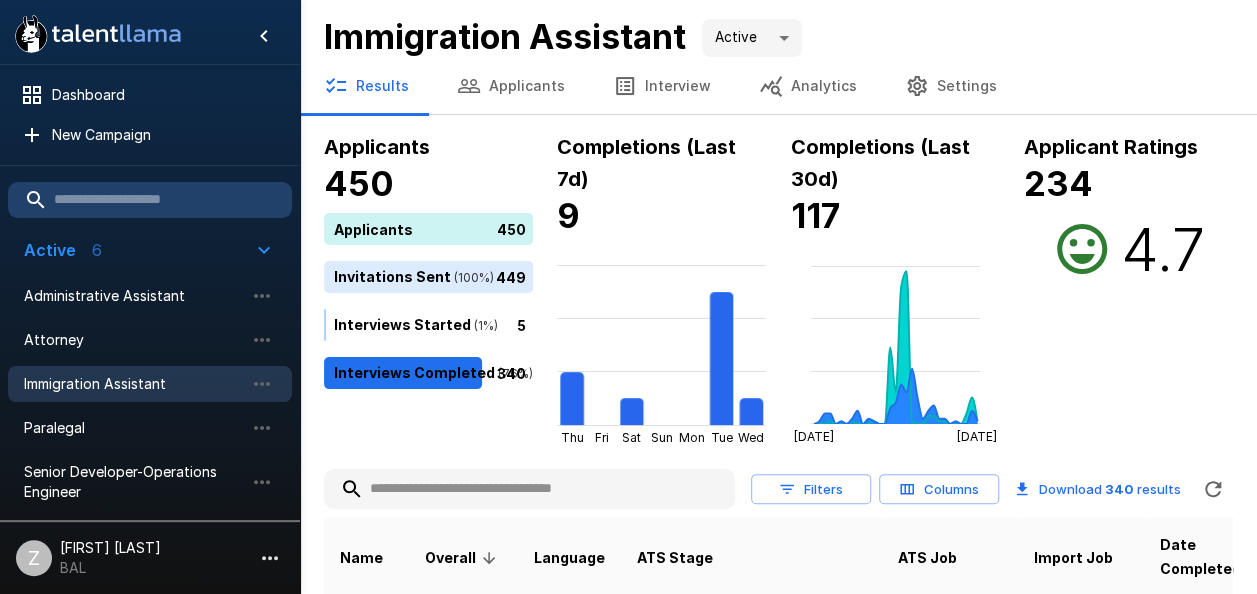 click on "Applicants" at bounding box center [511, 86] 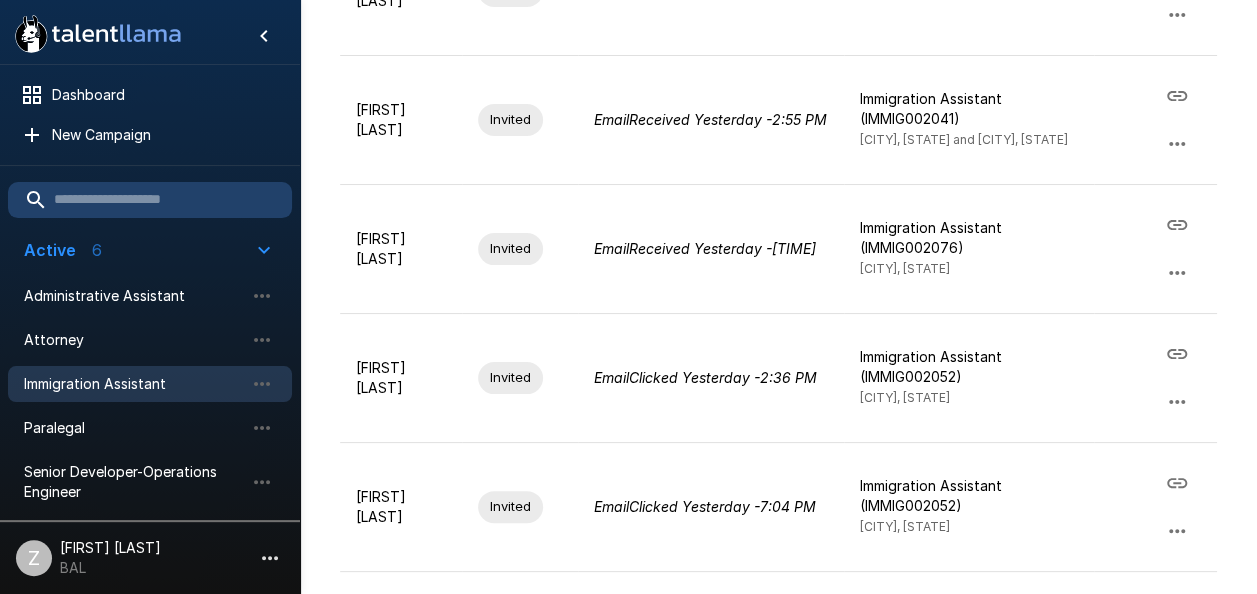 scroll, scrollTop: 0, scrollLeft: 0, axis: both 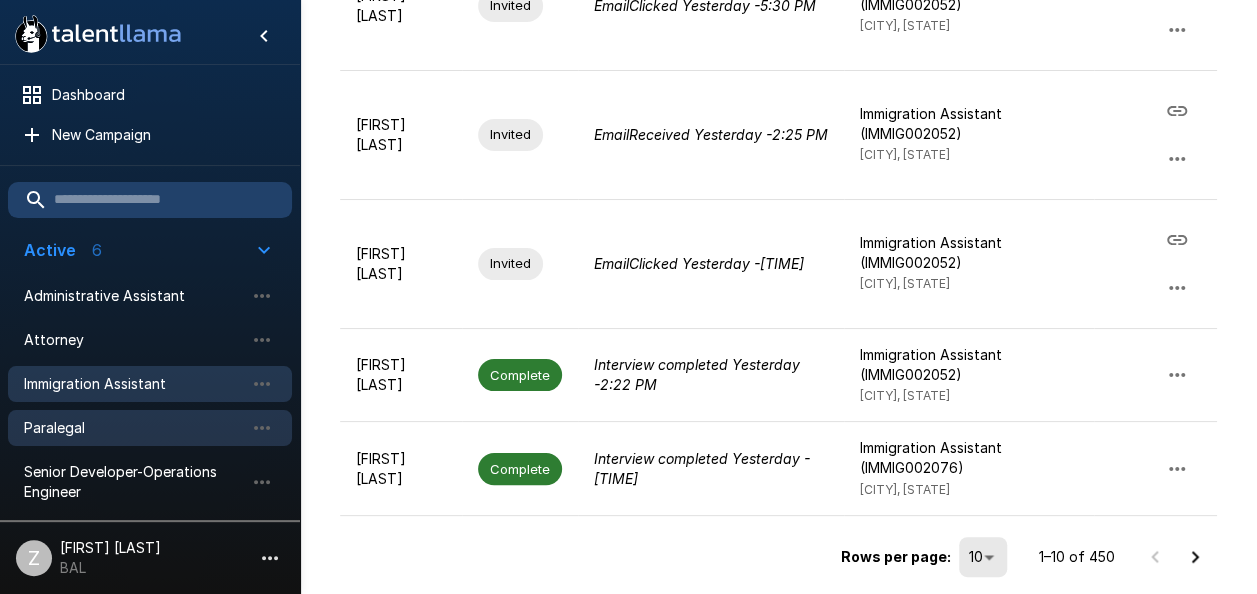 click on "Paralegal" at bounding box center [134, 428] 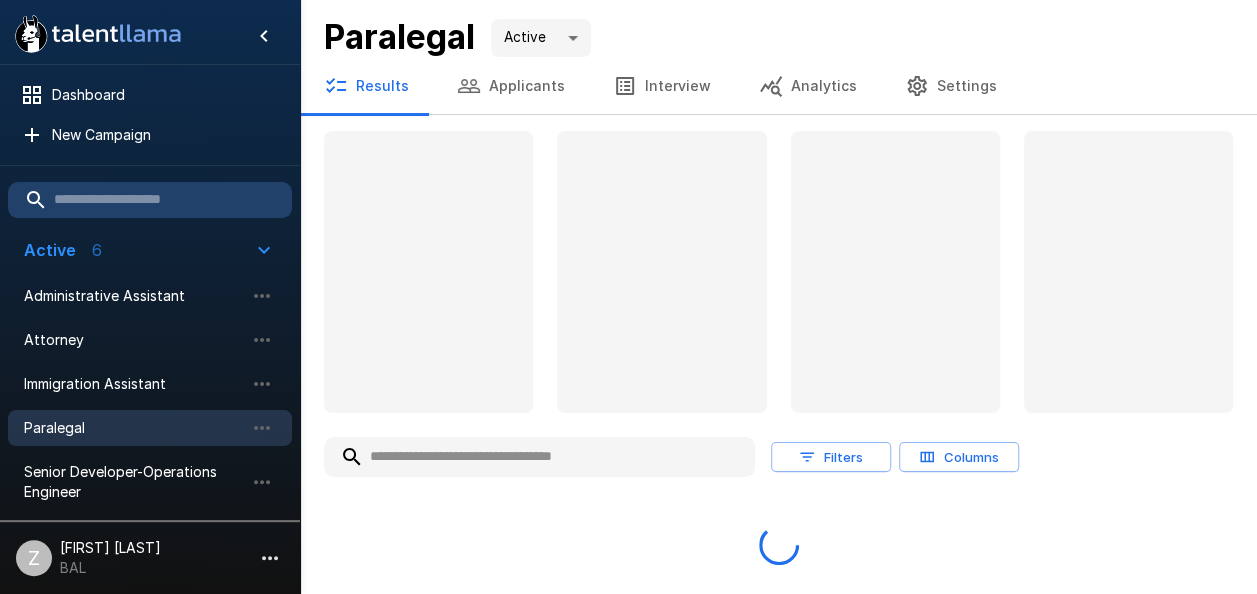 scroll, scrollTop: 0, scrollLeft: 0, axis: both 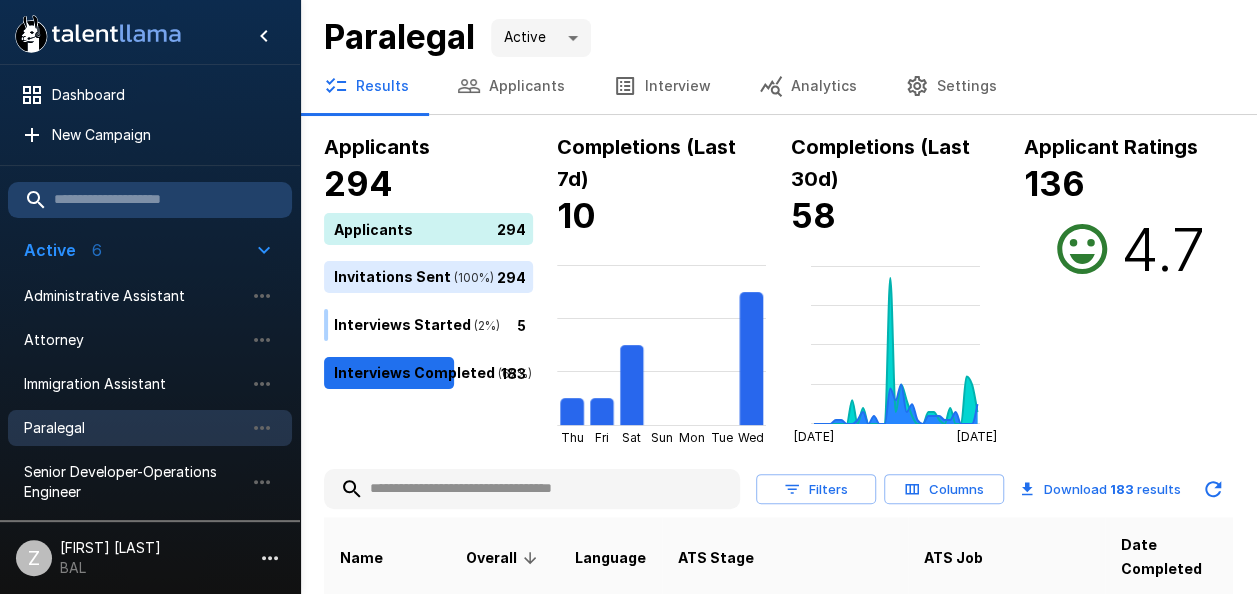 click on "Applicants" at bounding box center [511, 86] 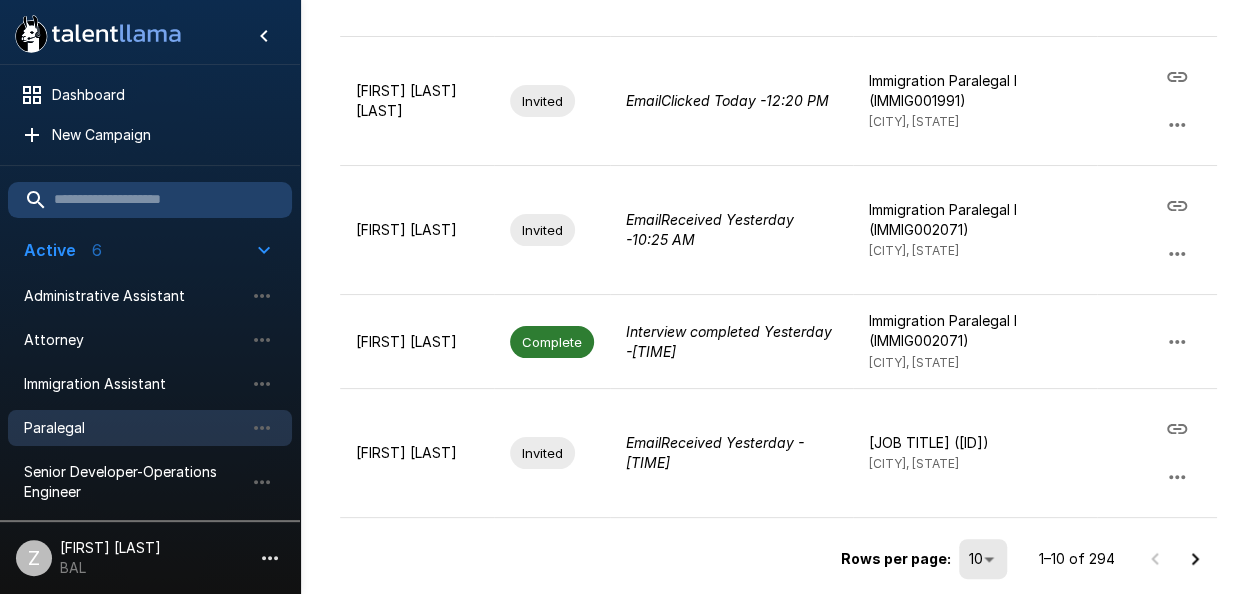 scroll, scrollTop: 1130, scrollLeft: 0, axis: vertical 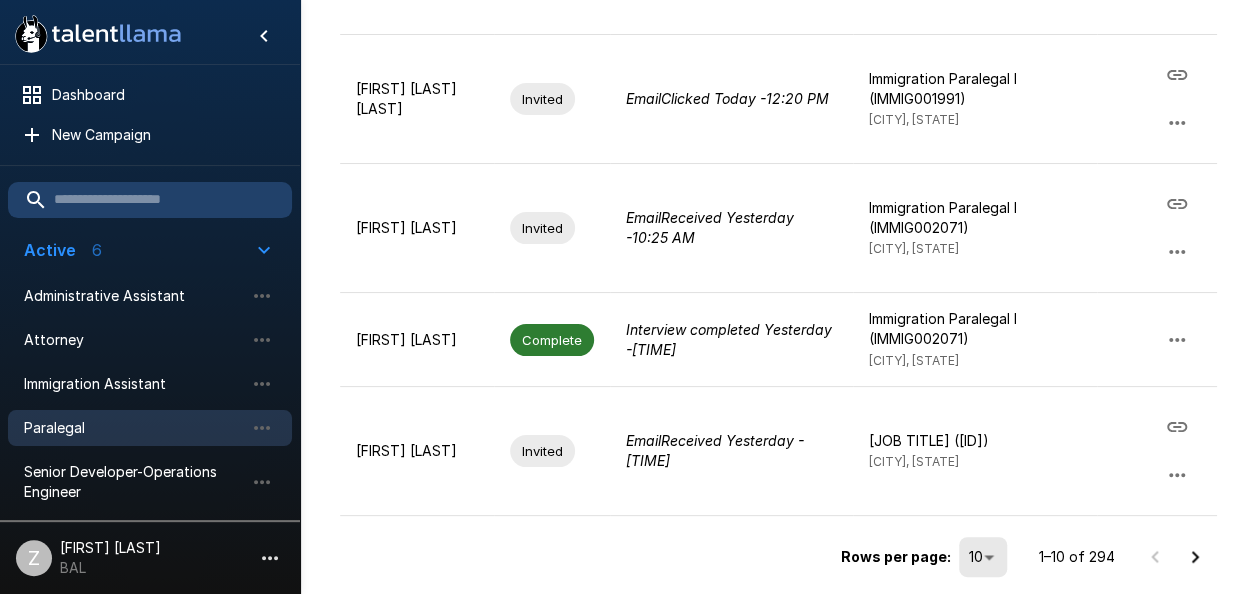 click 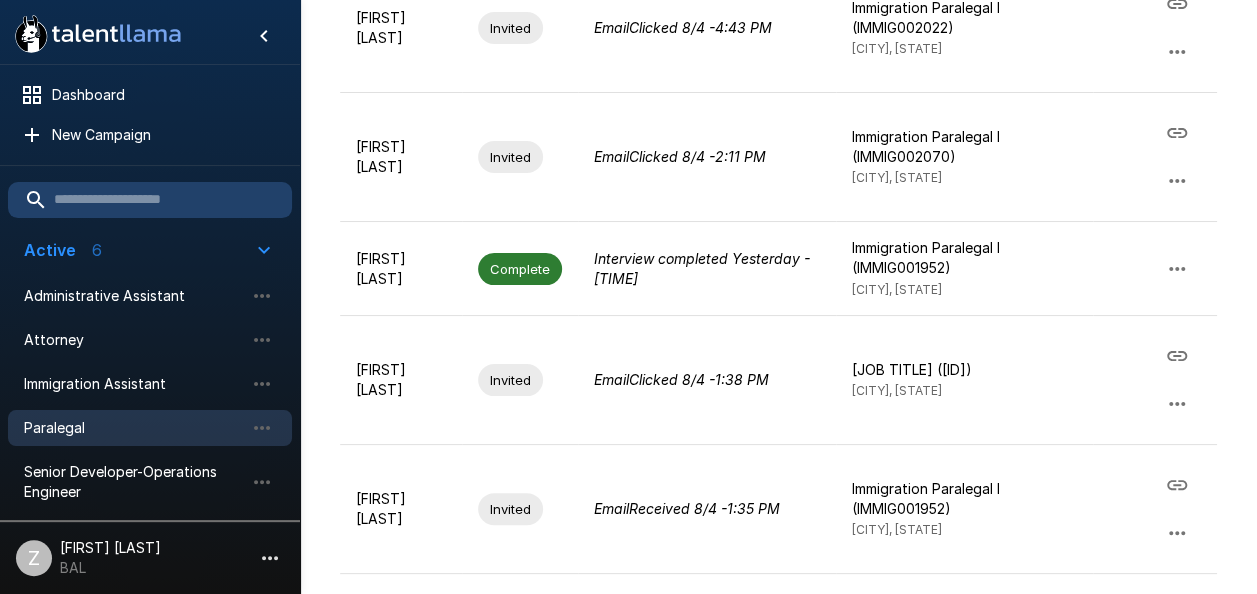 scroll, scrollTop: 1130, scrollLeft: 0, axis: vertical 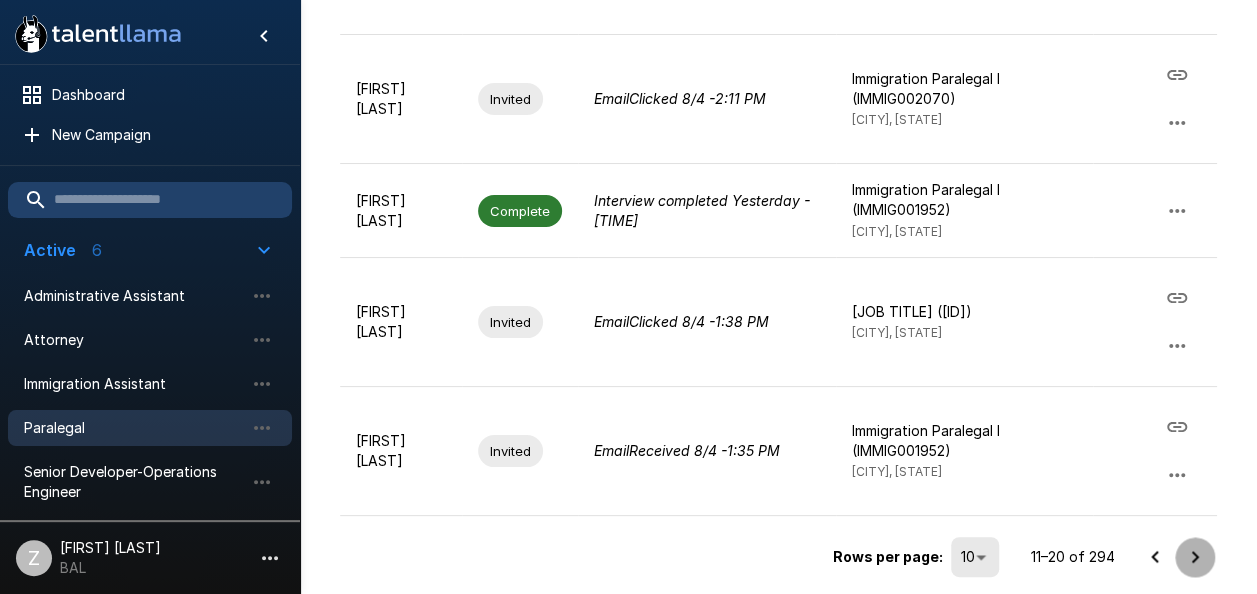 click 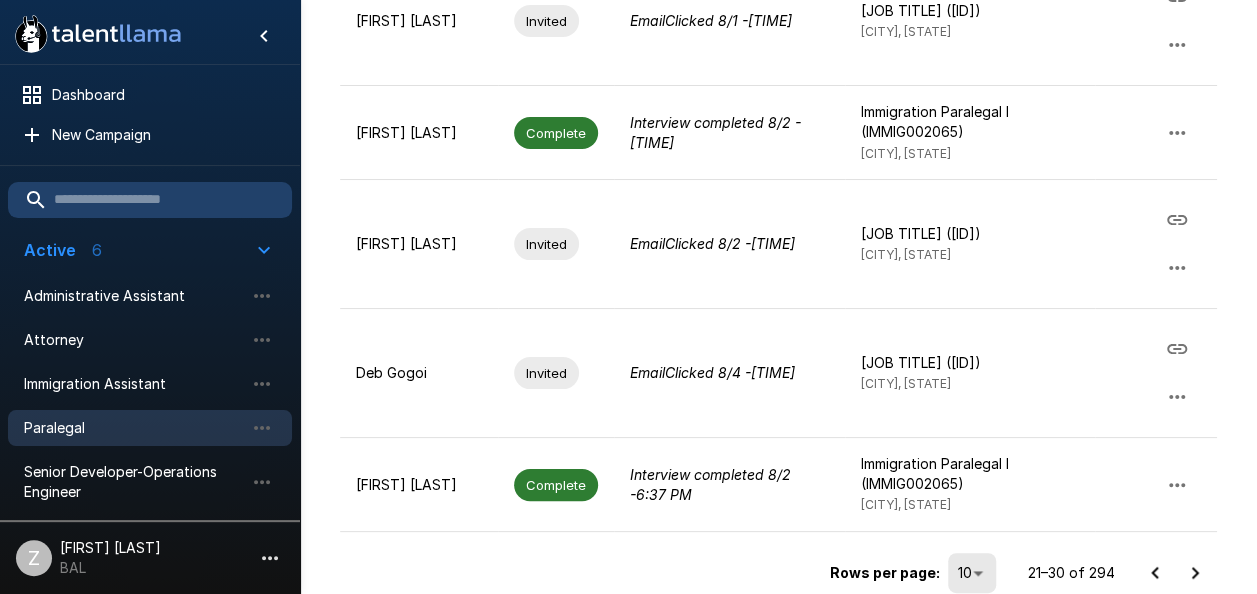 scroll, scrollTop: 1094, scrollLeft: 0, axis: vertical 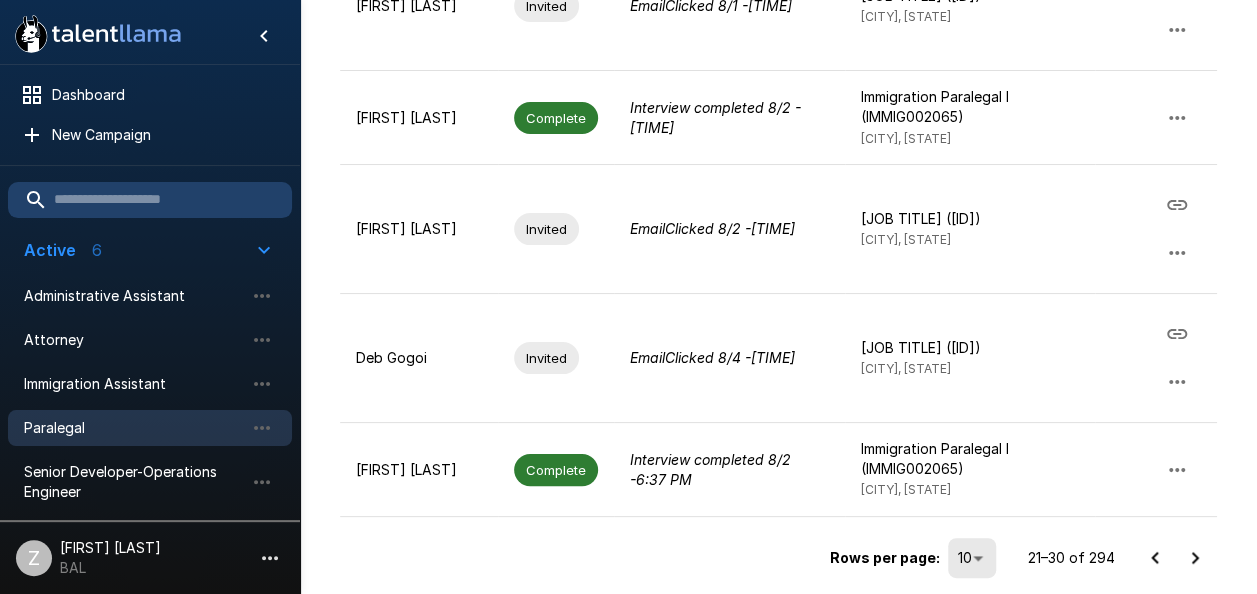 click 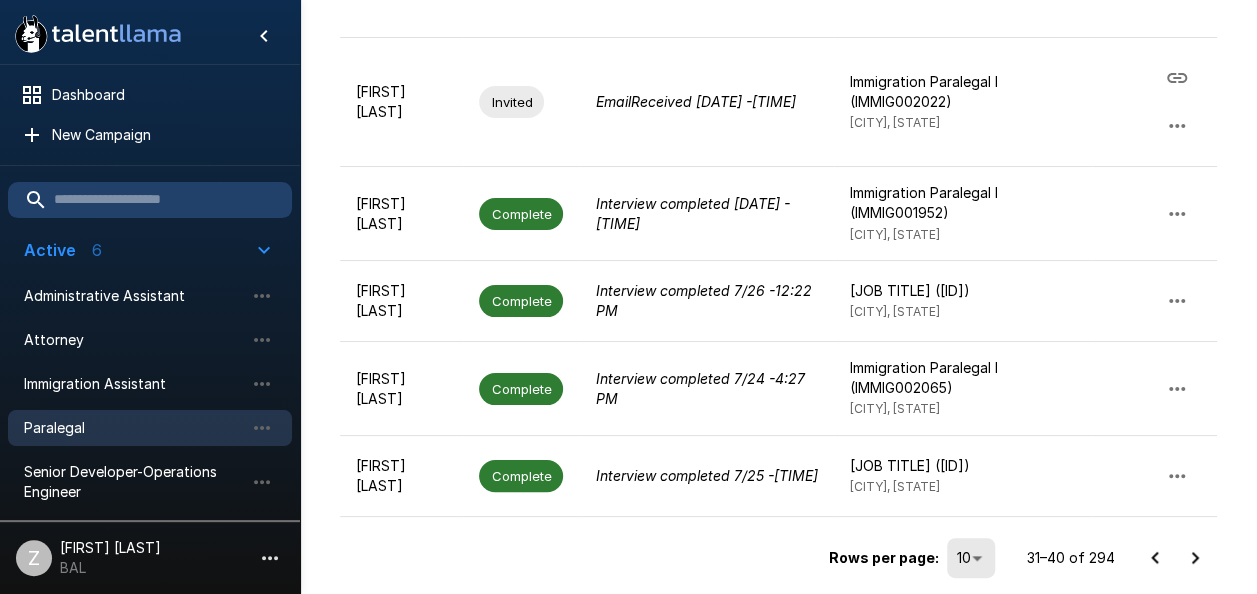 scroll, scrollTop: 879, scrollLeft: 0, axis: vertical 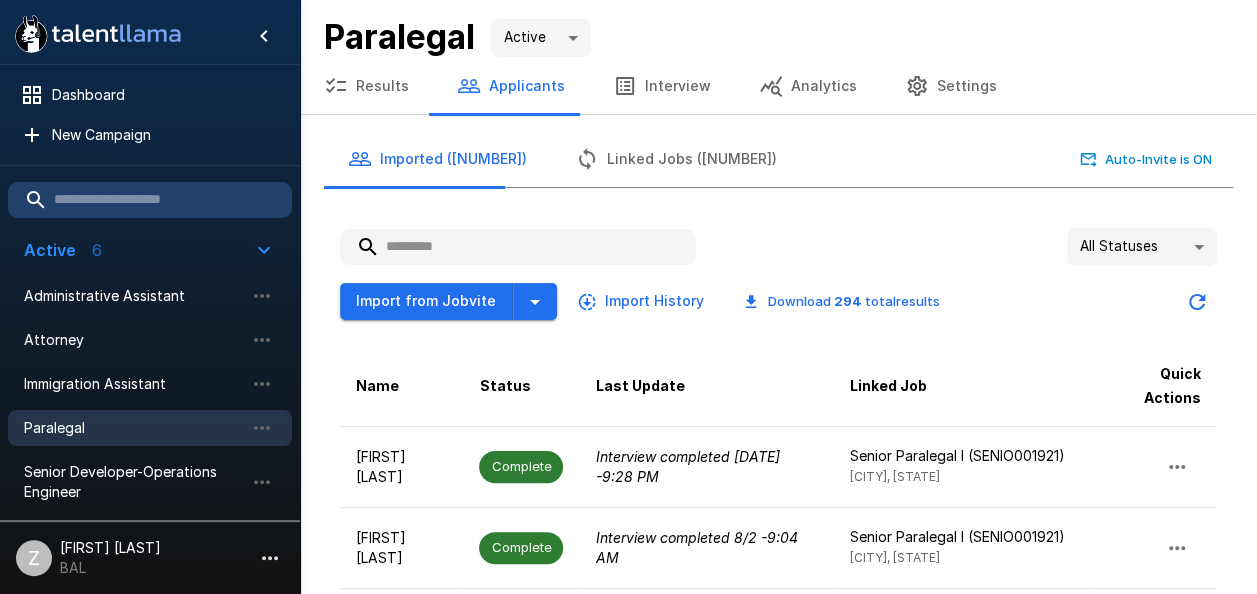 click on "Paralegal" at bounding box center [134, 428] 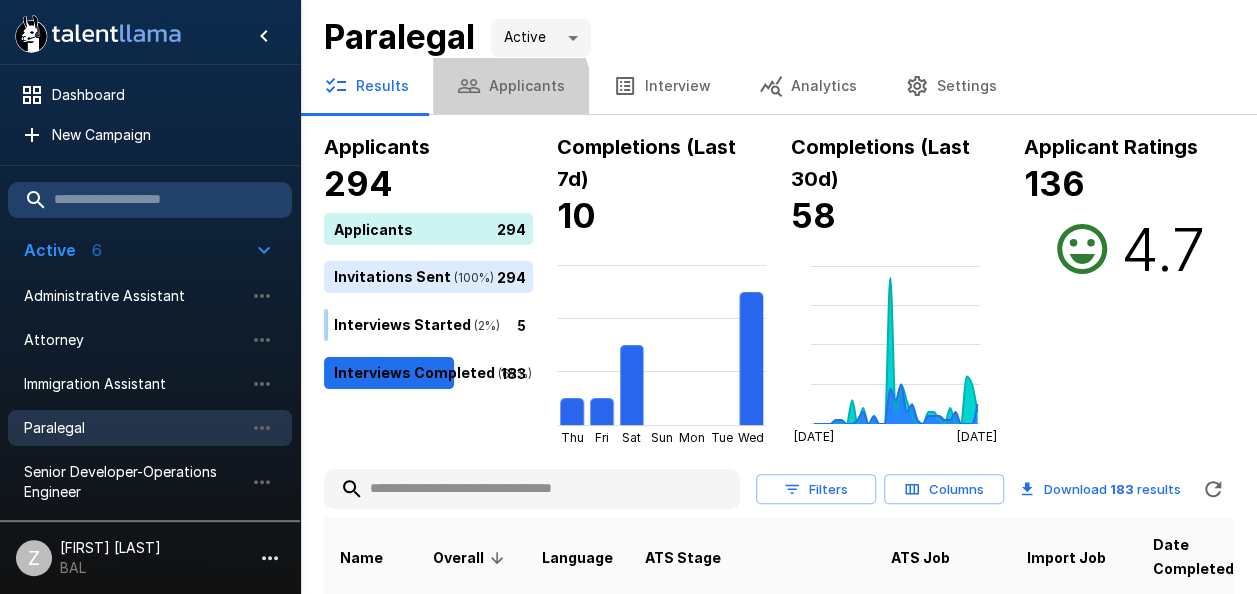 click on "Applicants" at bounding box center (511, 86) 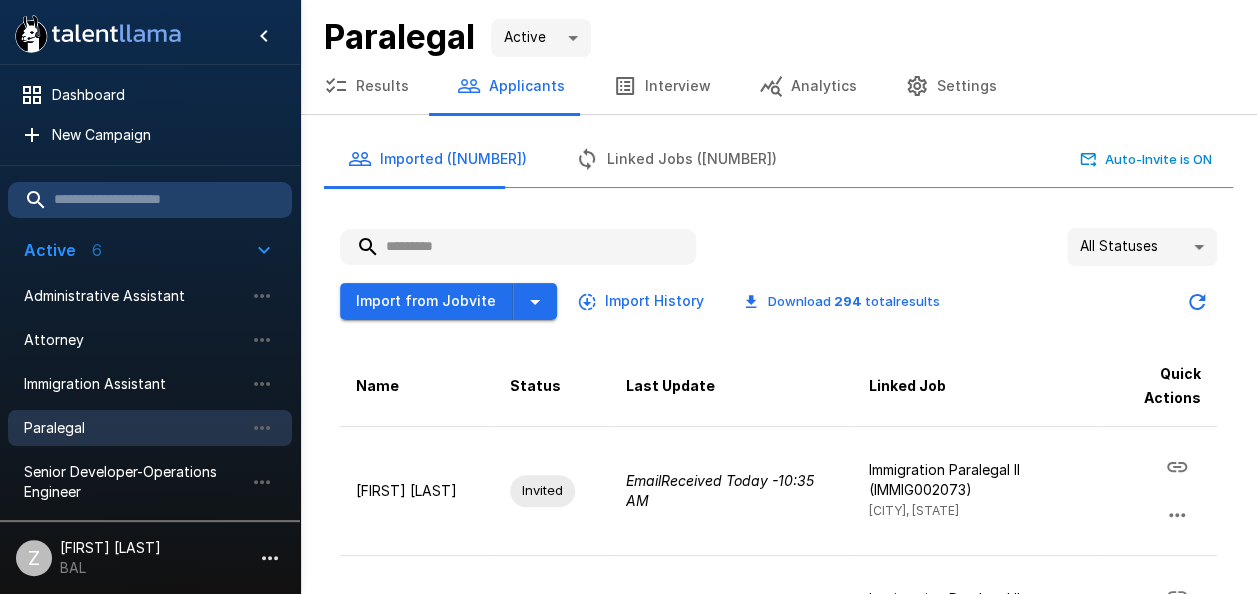 paste on "**********" 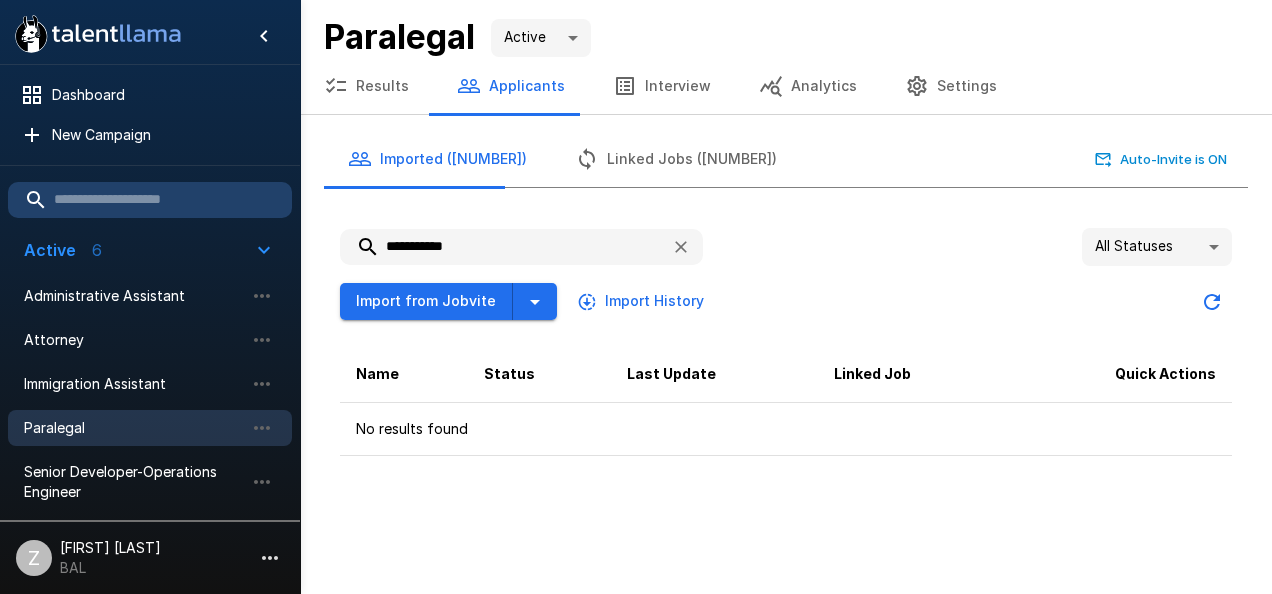 type on "**********" 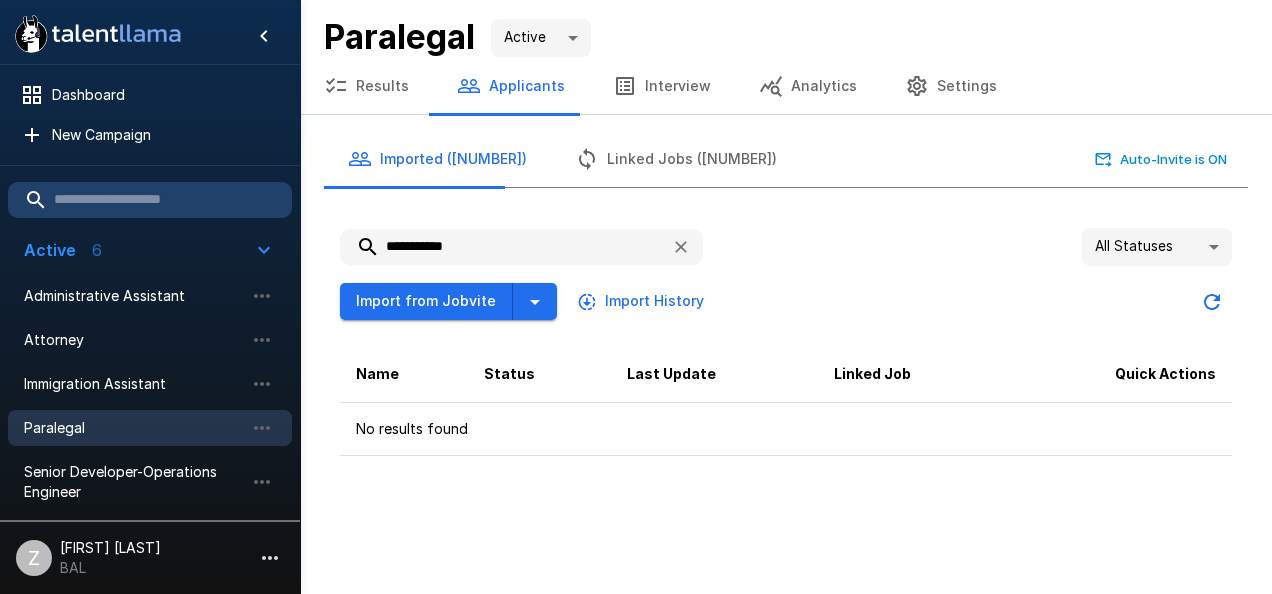 click on "Import from Jobvite Import History" at bounding box center (786, 294) 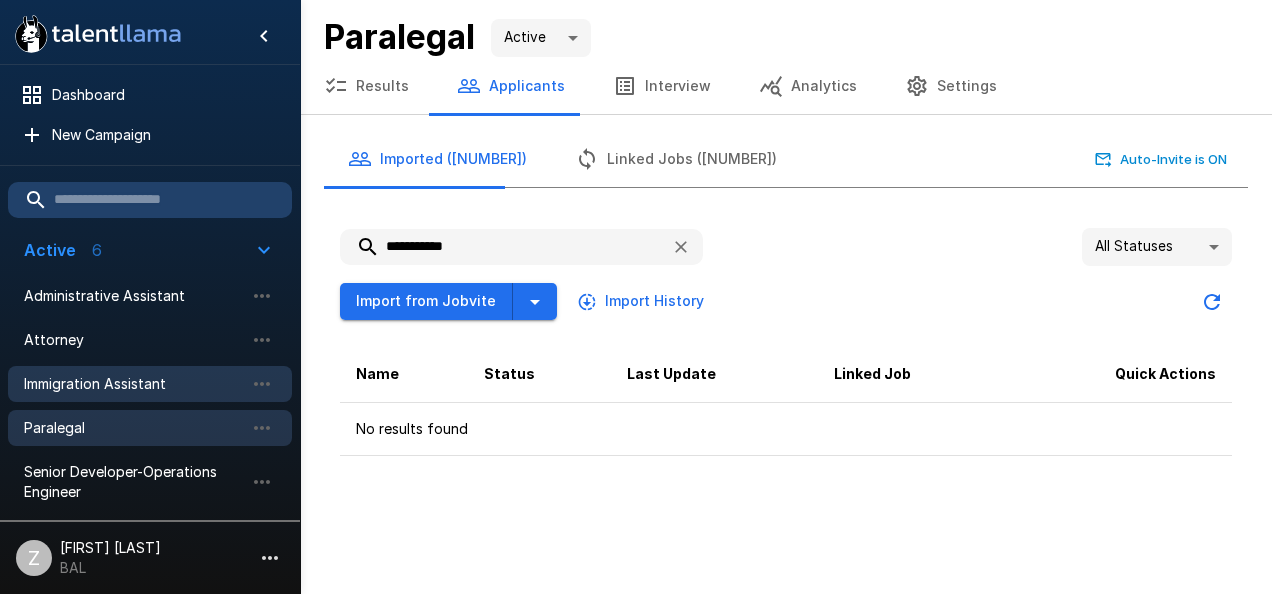 click on "Immigration Assistant" at bounding box center (134, 384) 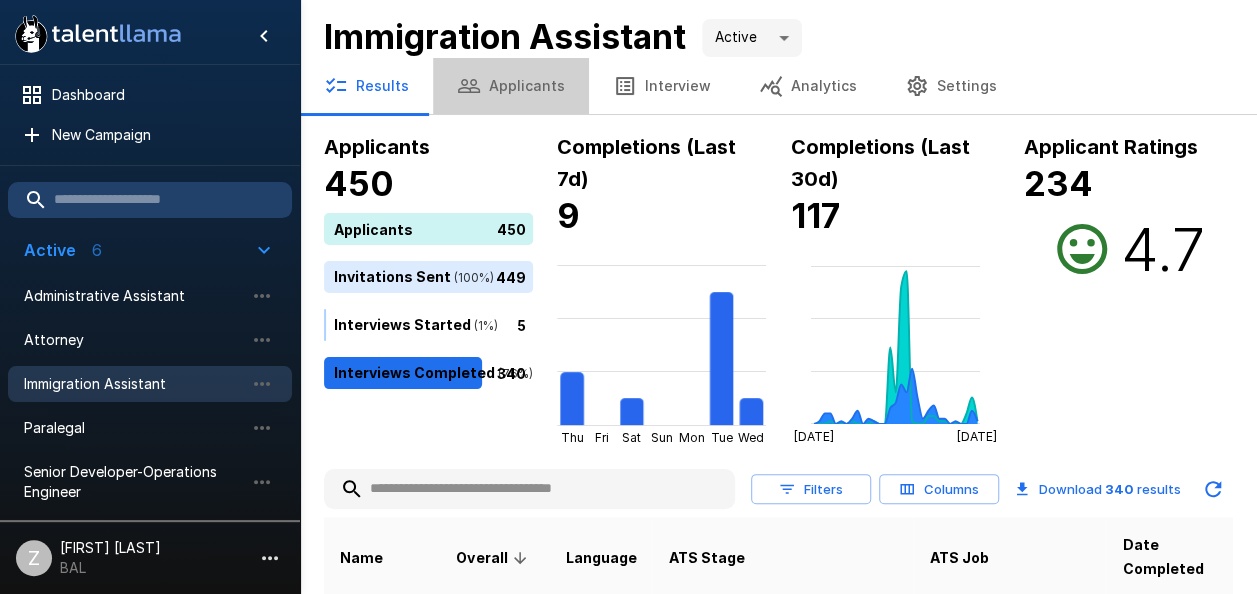 click on "Applicants" at bounding box center (511, 86) 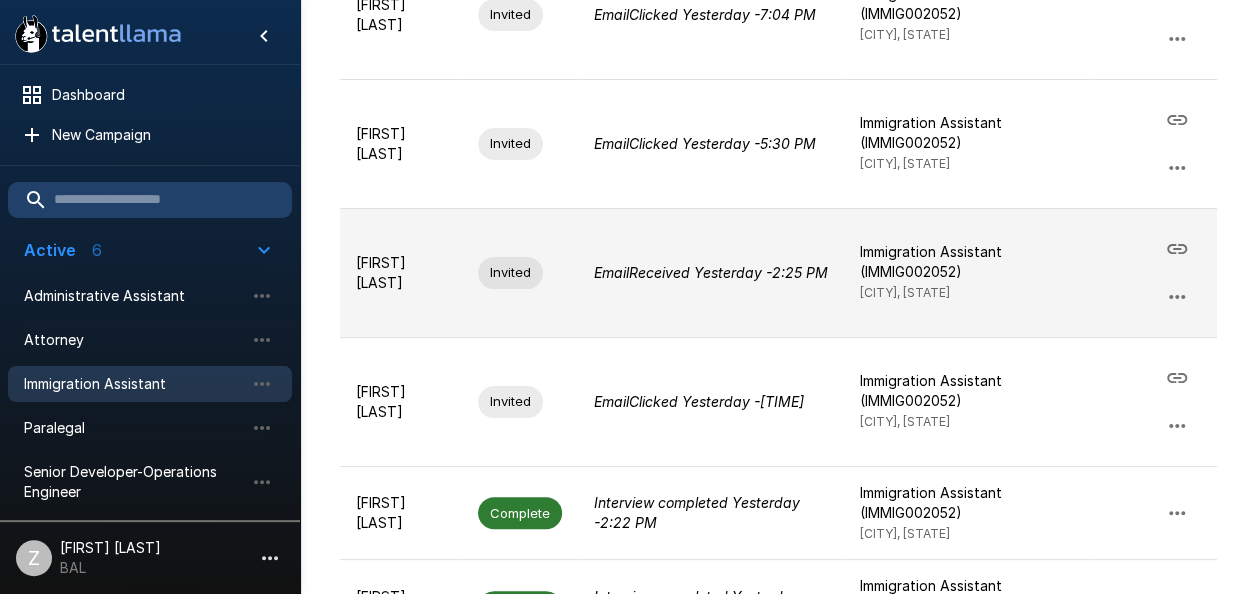 scroll, scrollTop: 1130, scrollLeft: 0, axis: vertical 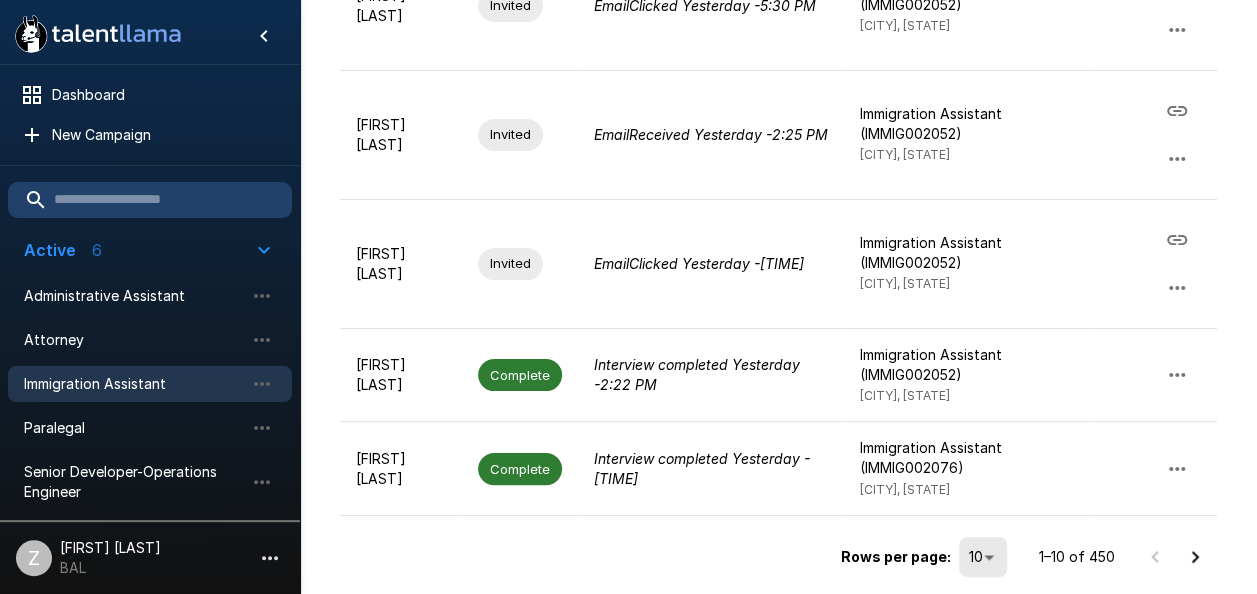click 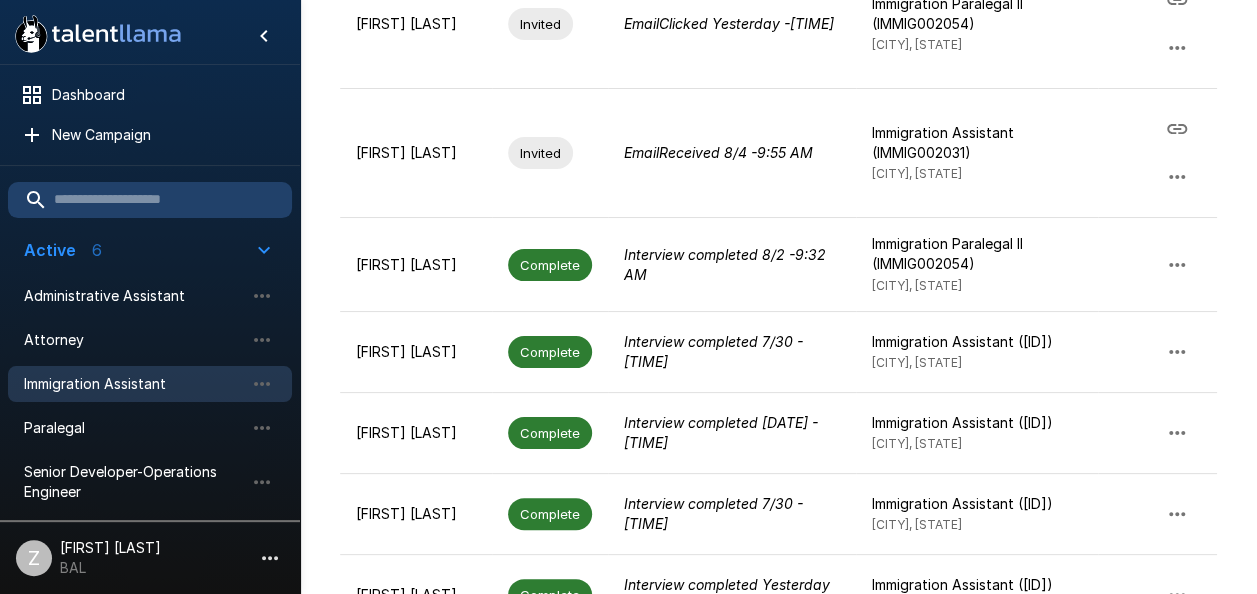 scroll, scrollTop: 624, scrollLeft: 0, axis: vertical 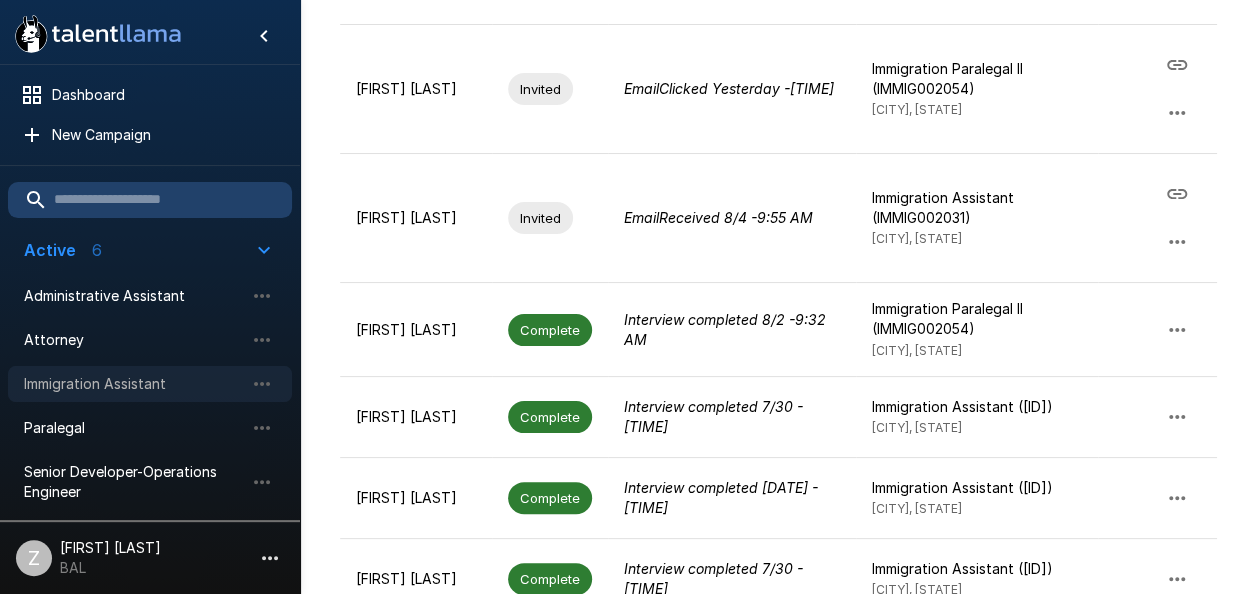 click on "Immigration Assistant" at bounding box center [134, 384] 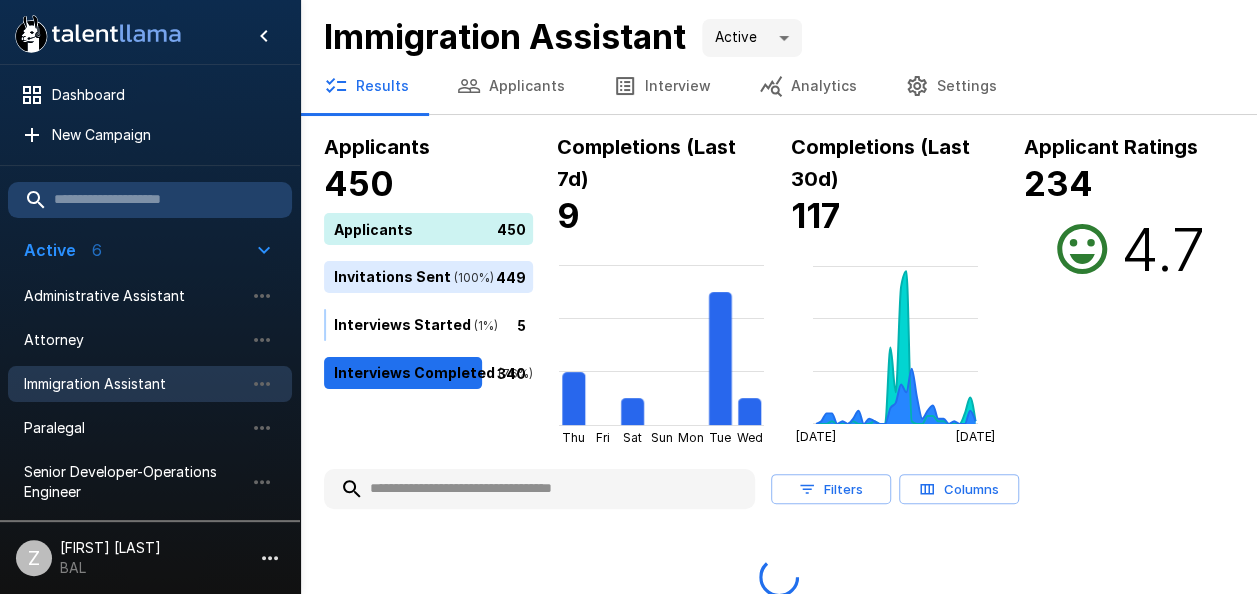 click on "Applicants" at bounding box center [511, 86] 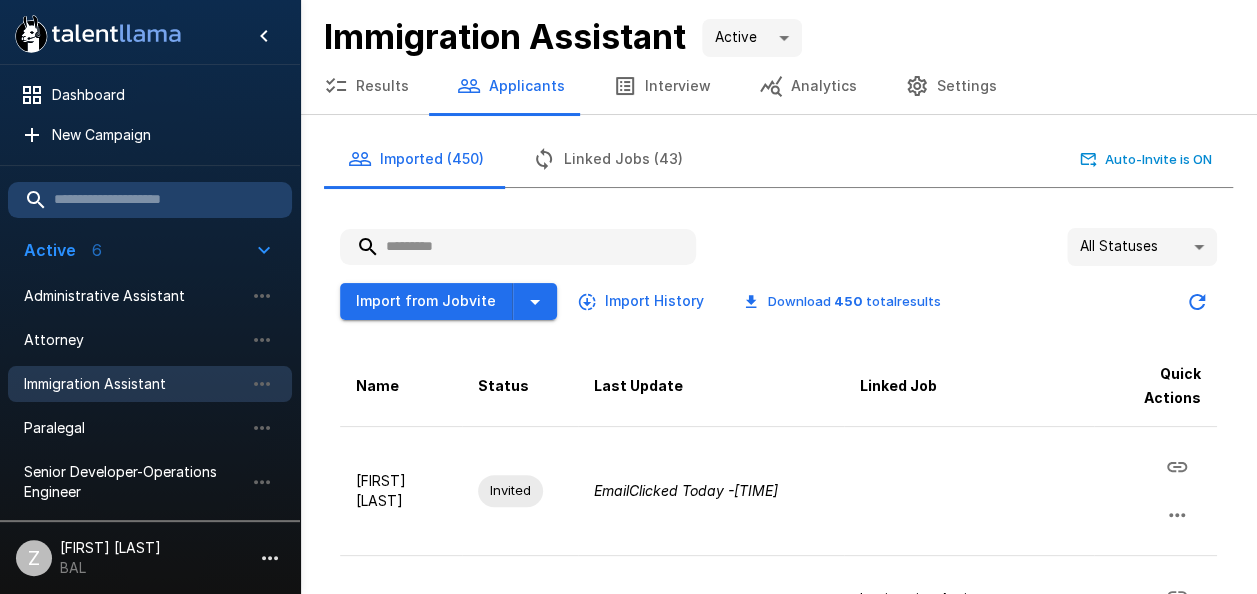 paste on "**********" 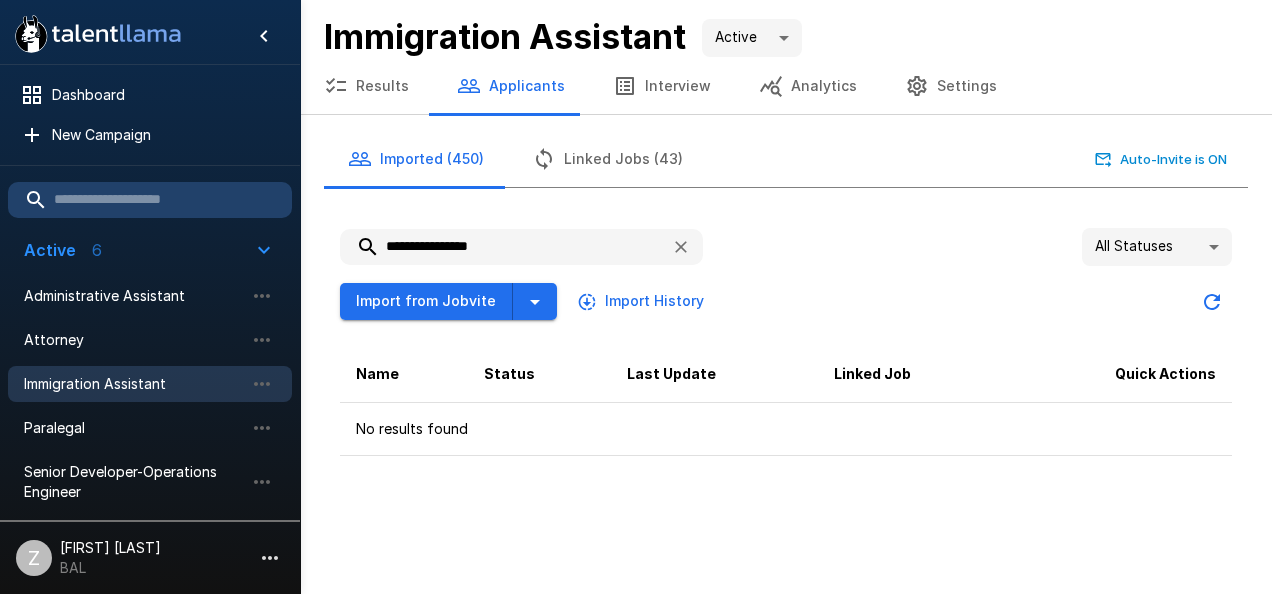 type on "**********" 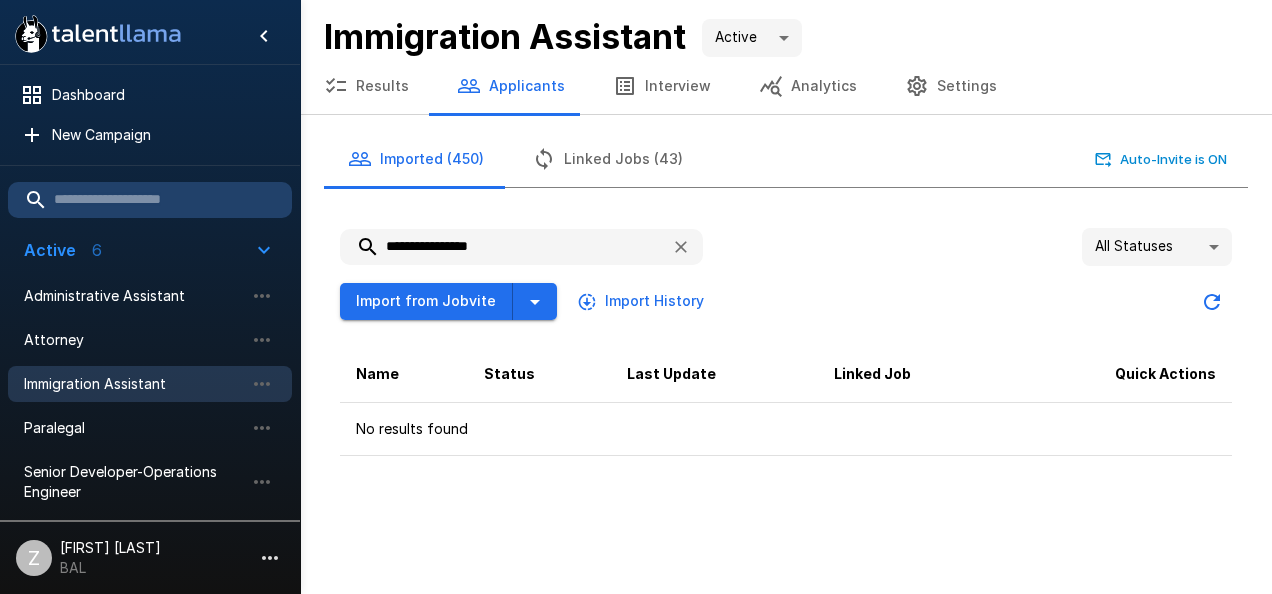 click on "Immigration Assistant" at bounding box center (134, 384) 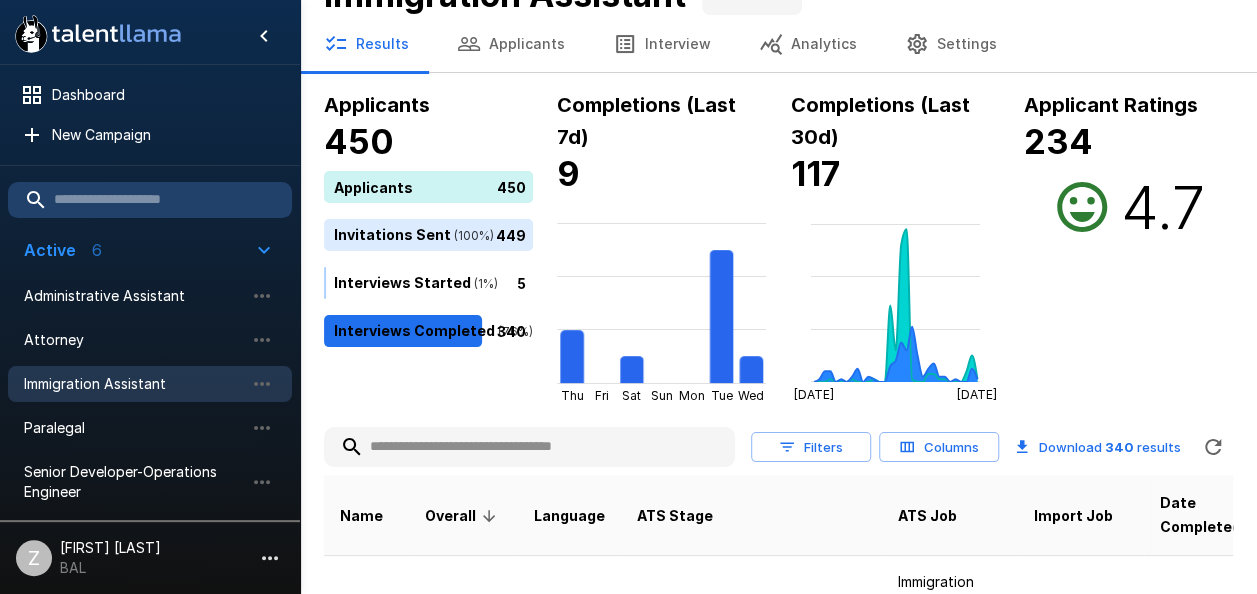 scroll, scrollTop: 0, scrollLeft: 0, axis: both 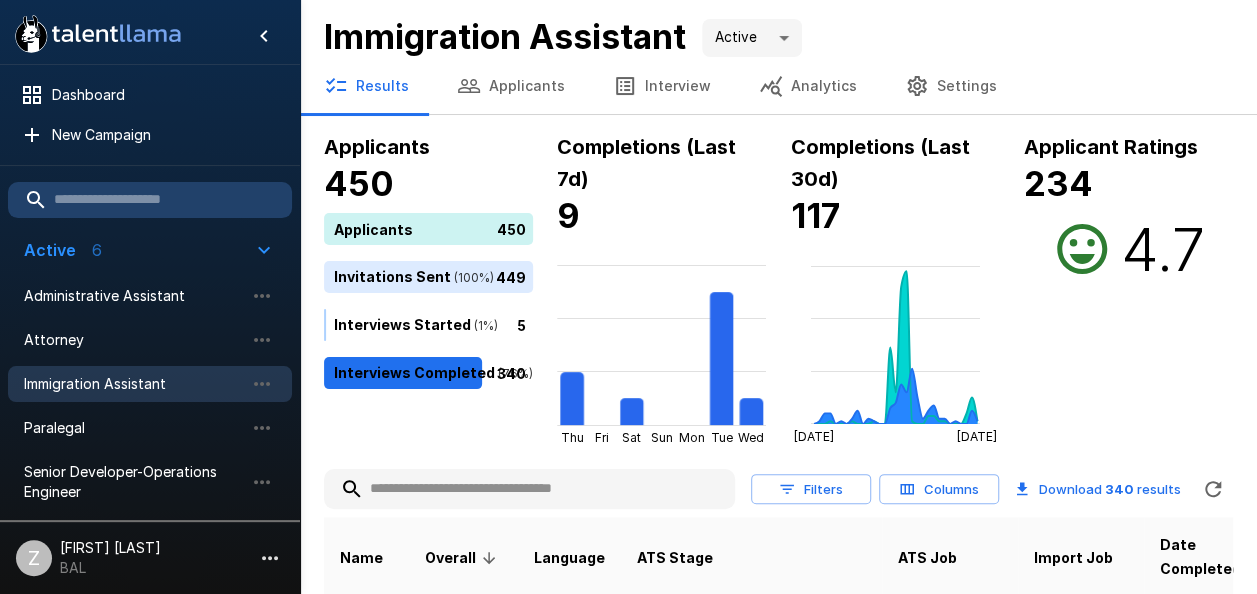 click on "Applicants" at bounding box center [511, 86] 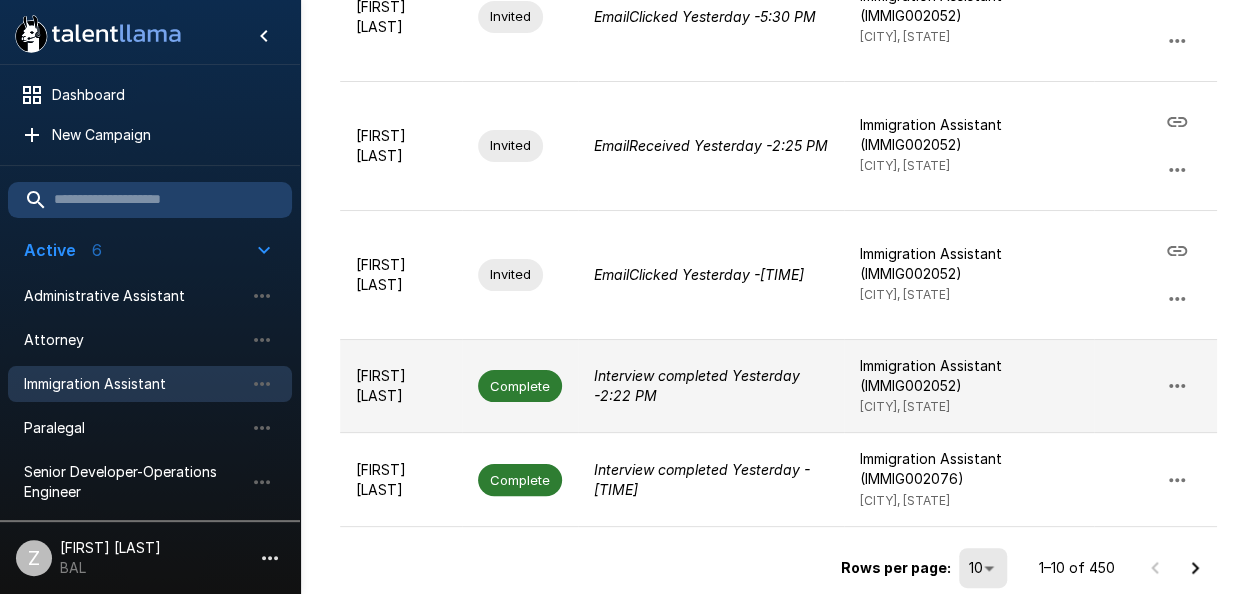 scroll, scrollTop: 1130, scrollLeft: 0, axis: vertical 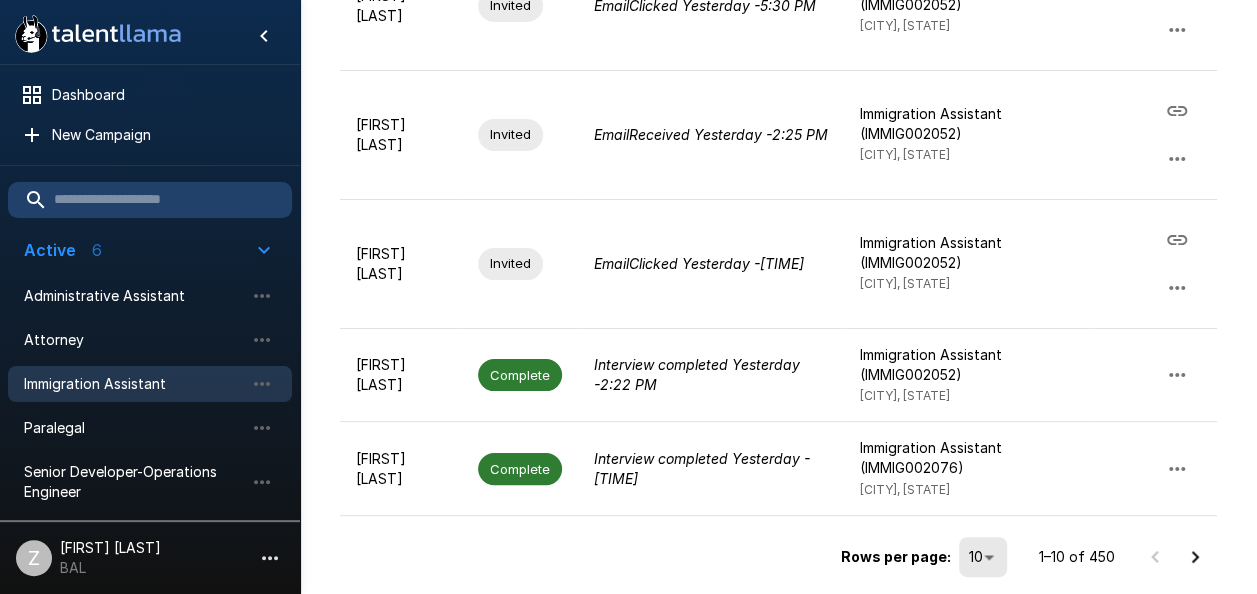 click at bounding box center [1195, 557] 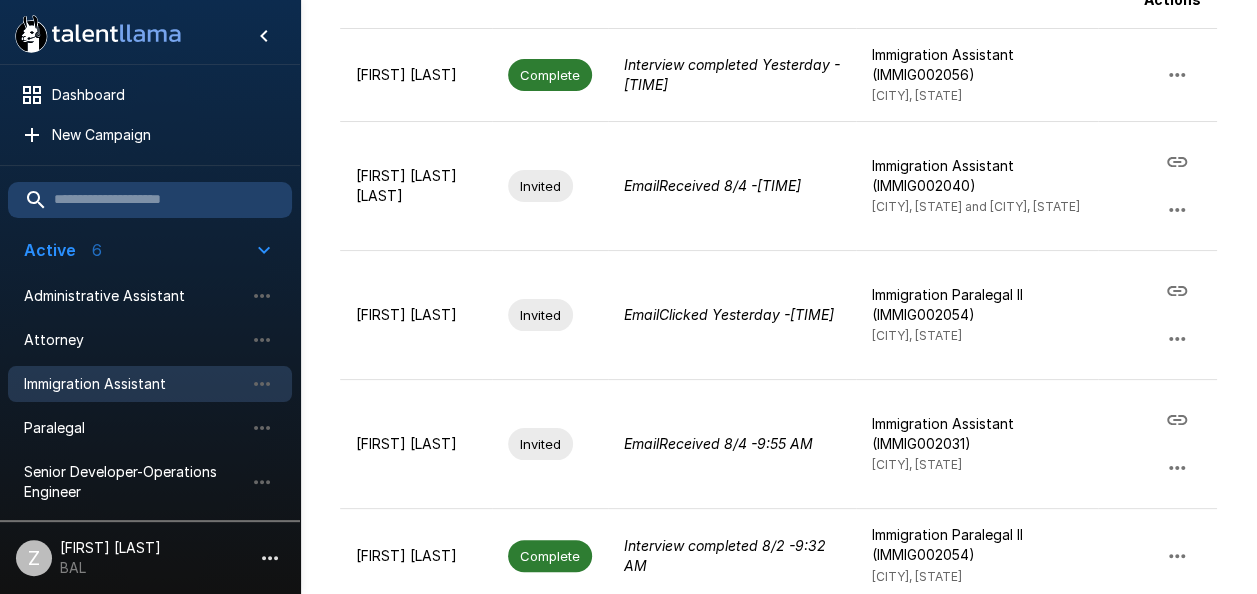 scroll, scrollTop: 500, scrollLeft: 0, axis: vertical 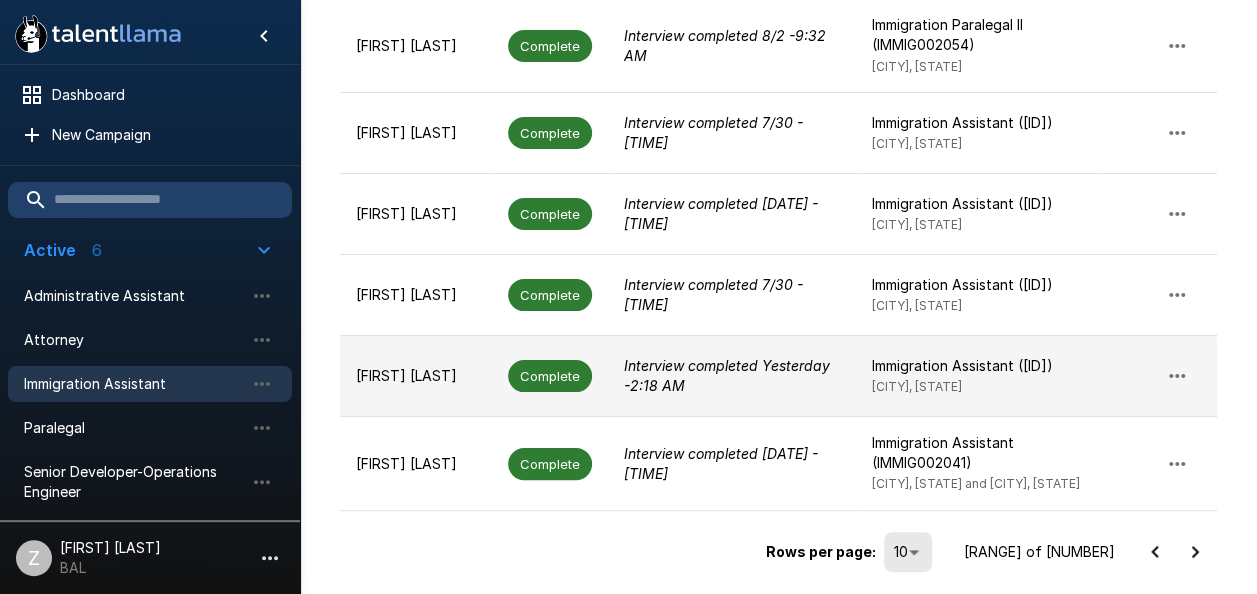 click on "[FIRST] [LAST]" at bounding box center [416, 376] 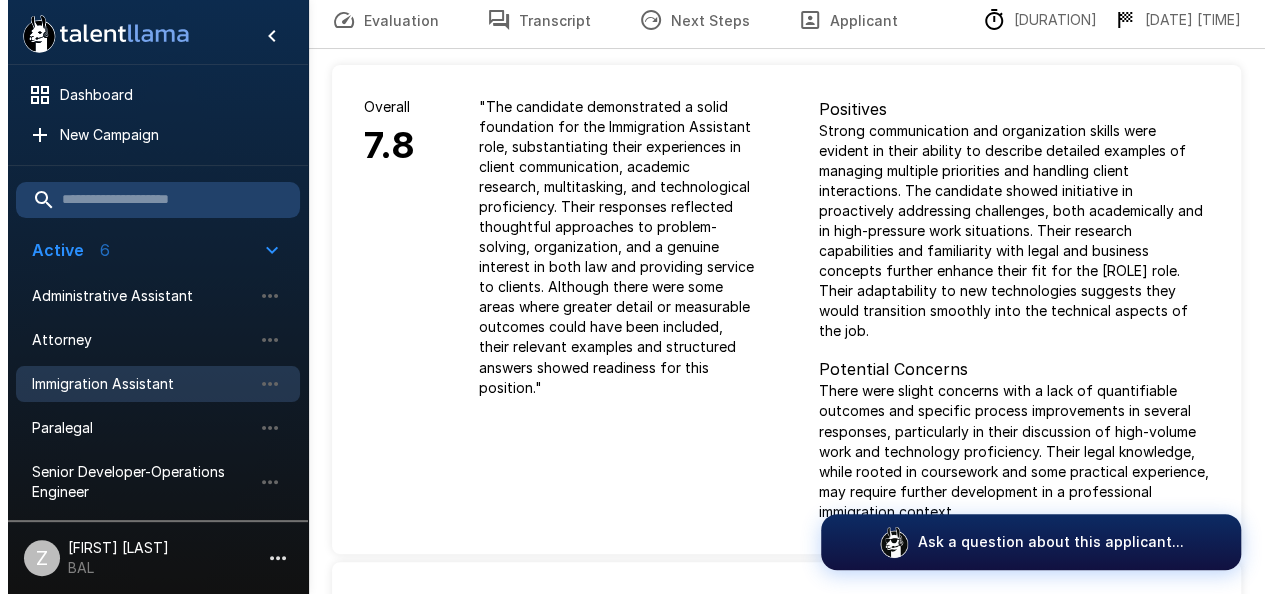 scroll, scrollTop: 0, scrollLeft: 0, axis: both 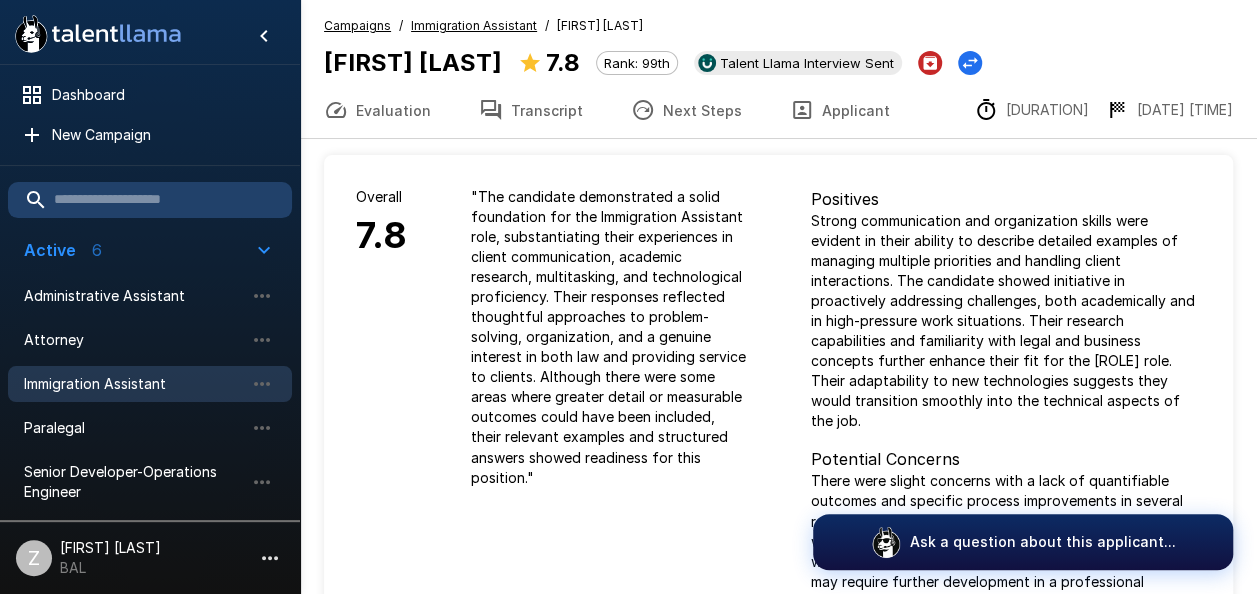 click on "Next Steps" at bounding box center [686, 110] 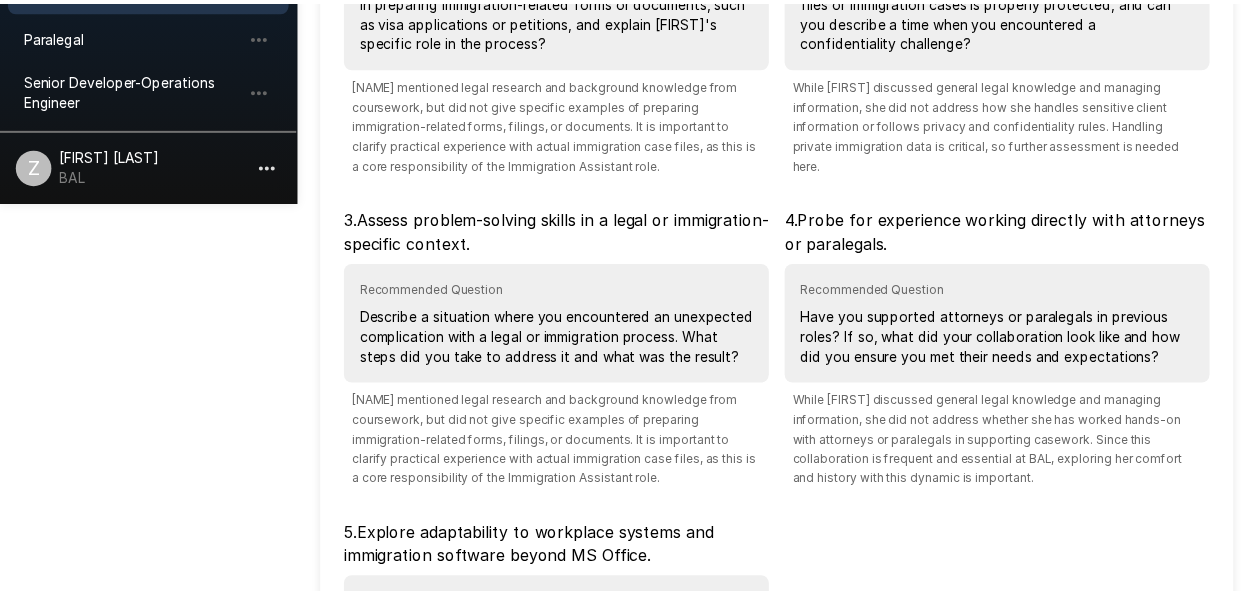 scroll, scrollTop: 724, scrollLeft: 0, axis: vertical 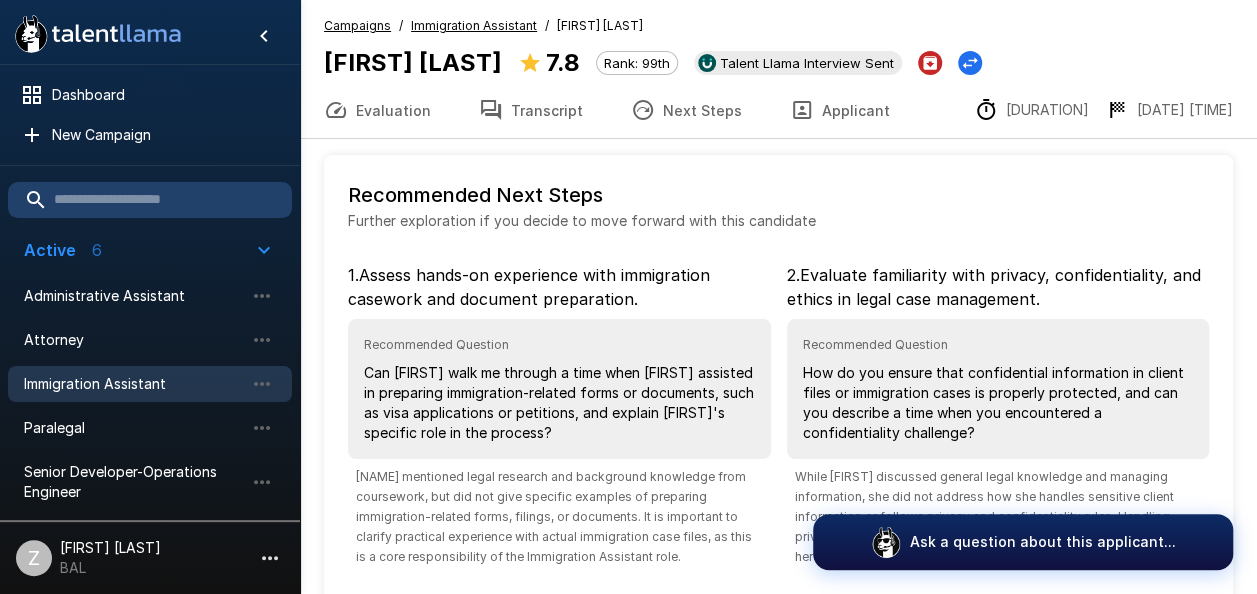 click on "Evaluation" at bounding box center [377, 110] 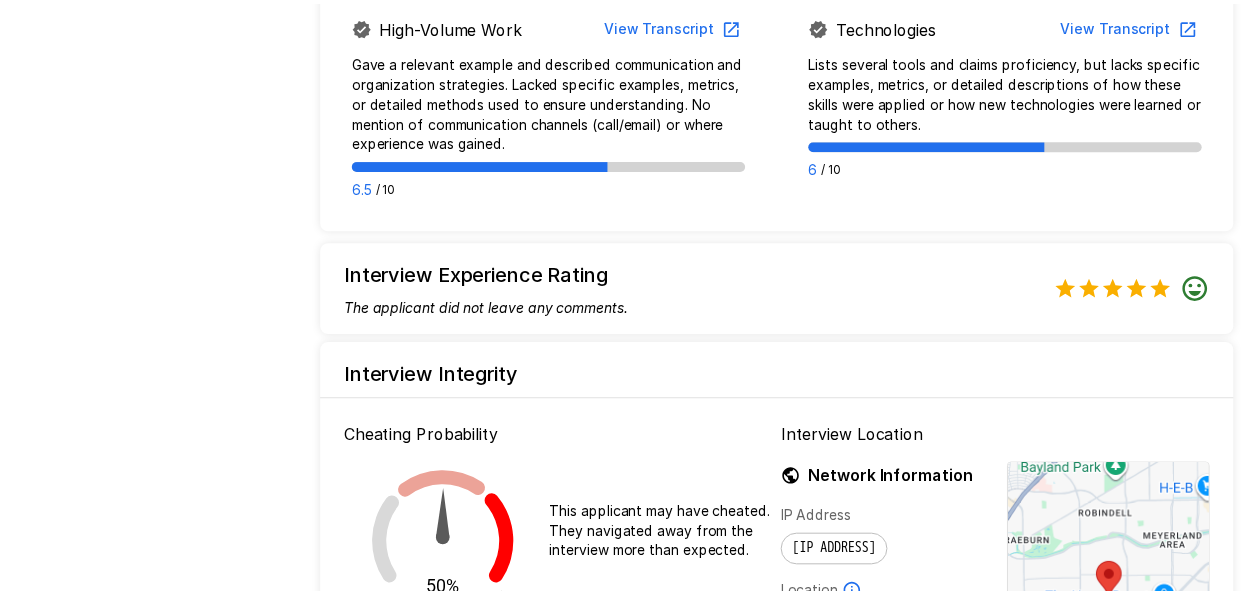 scroll, scrollTop: 1864, scrollLeft: 0, axis: vertical 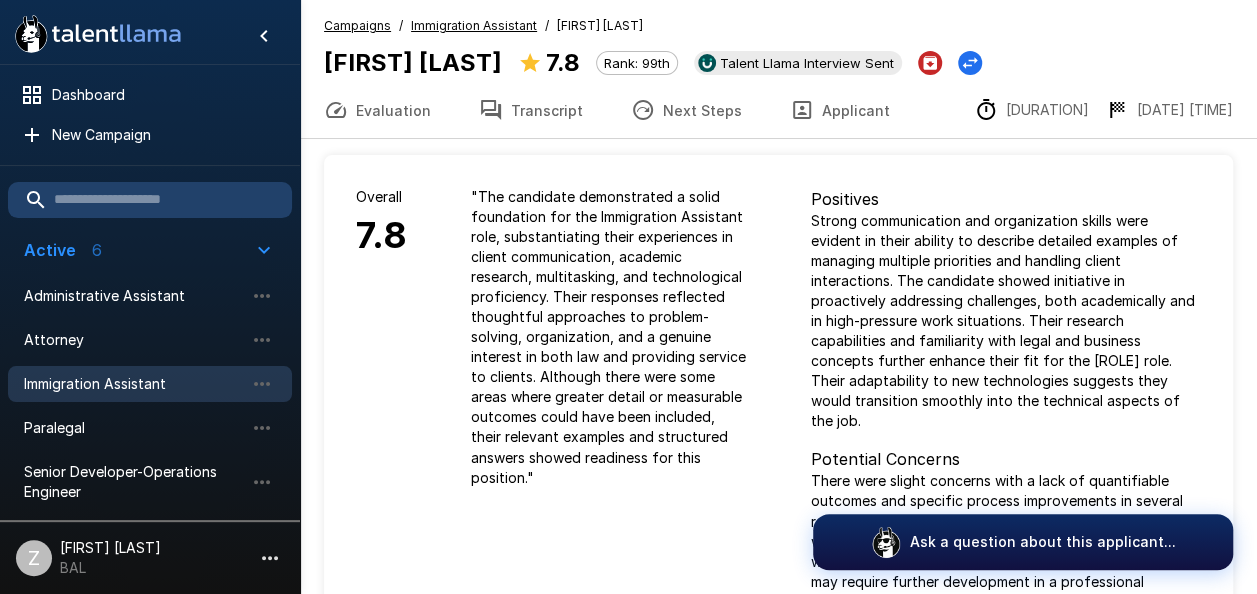 click on "Transcript" at bounding box center (531, 110) 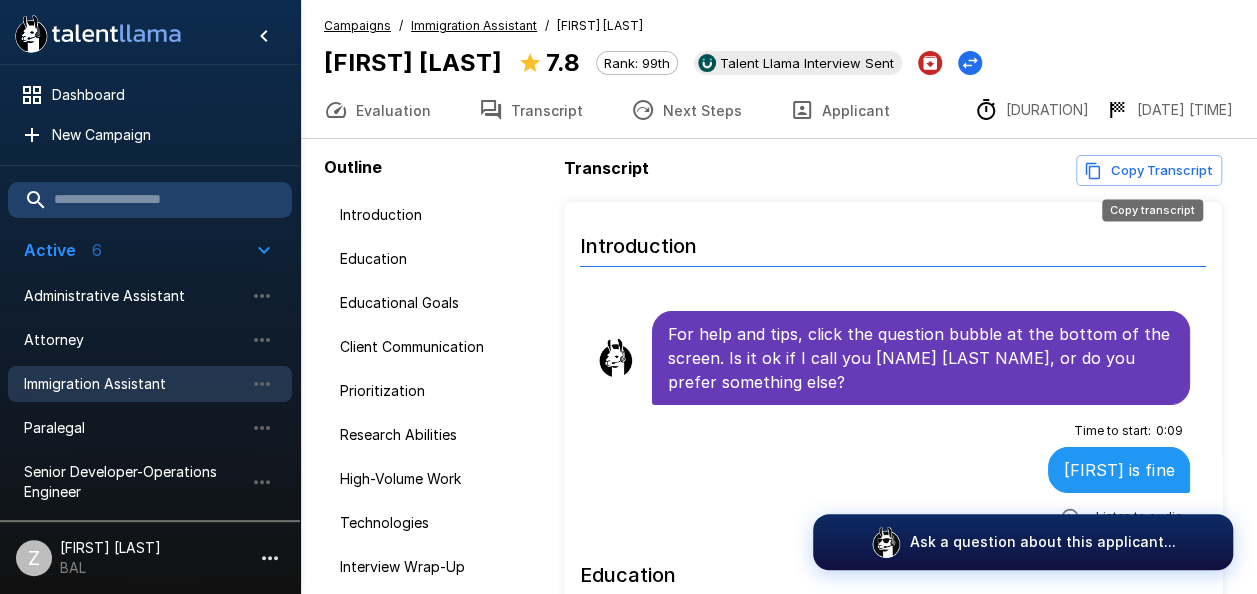 click on "Copy Transcript" at bounding box center (1149, 170) 